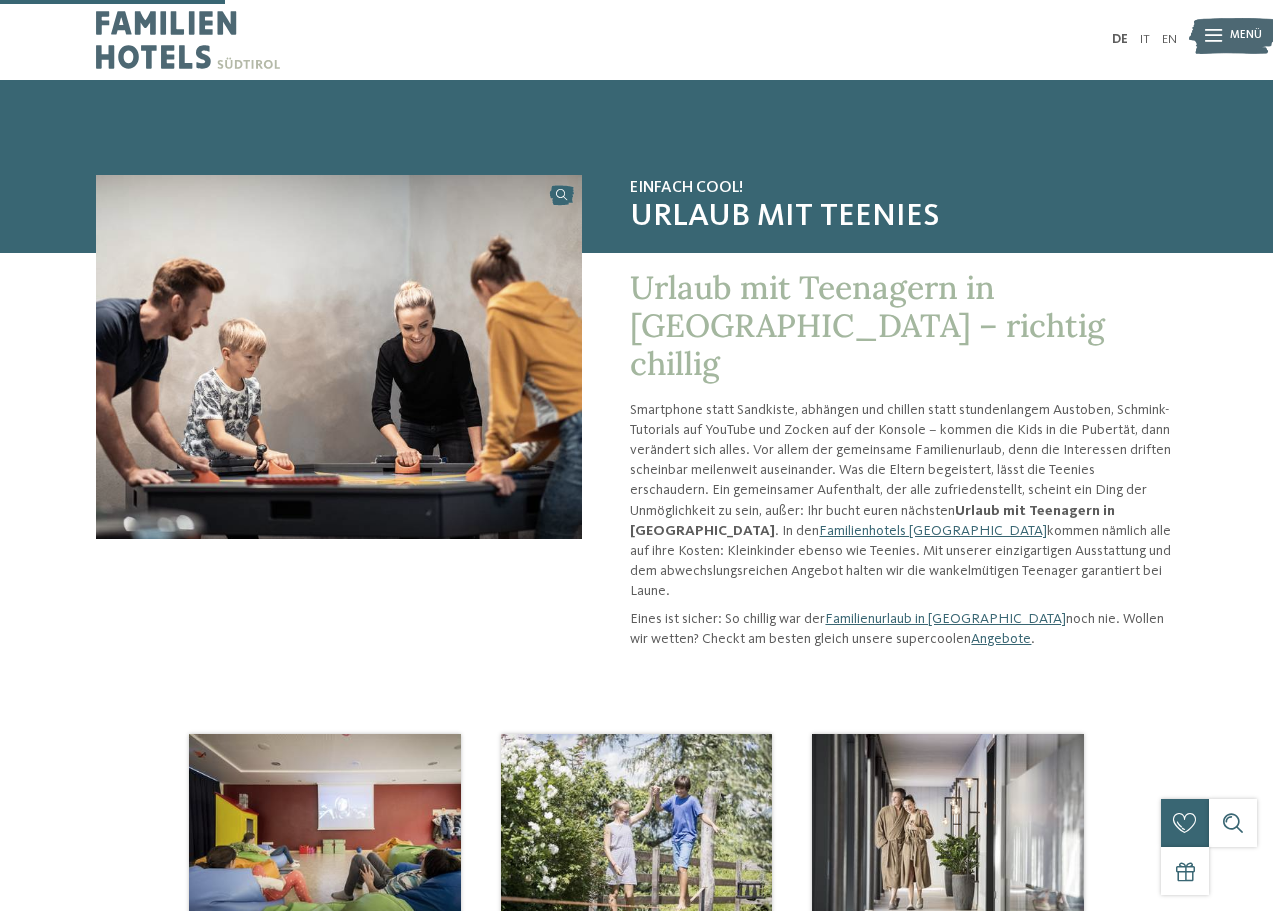 scroll, scrollTop: 413, scrollLeft: 0, axis: vertical 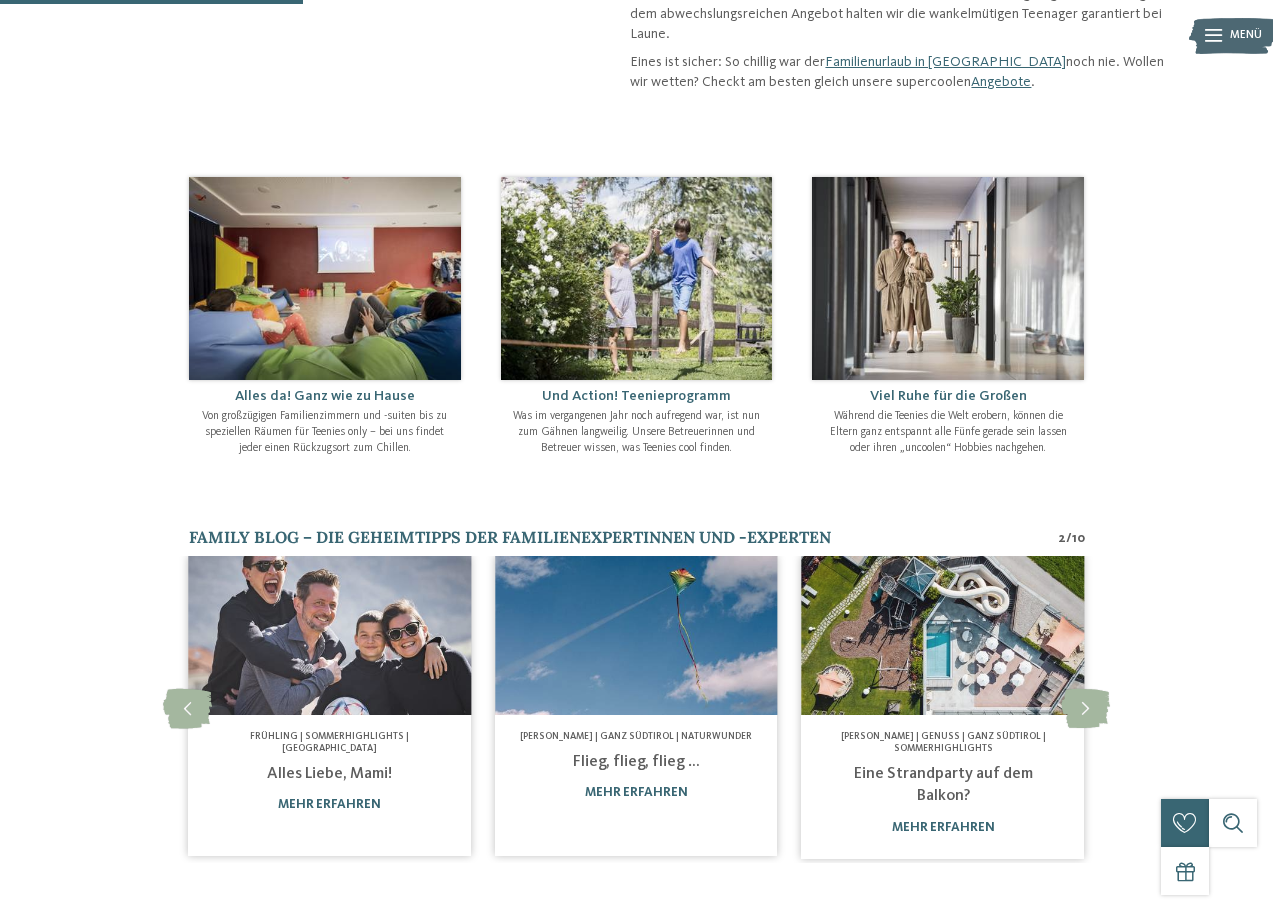 click at bounding box center (637, 278) 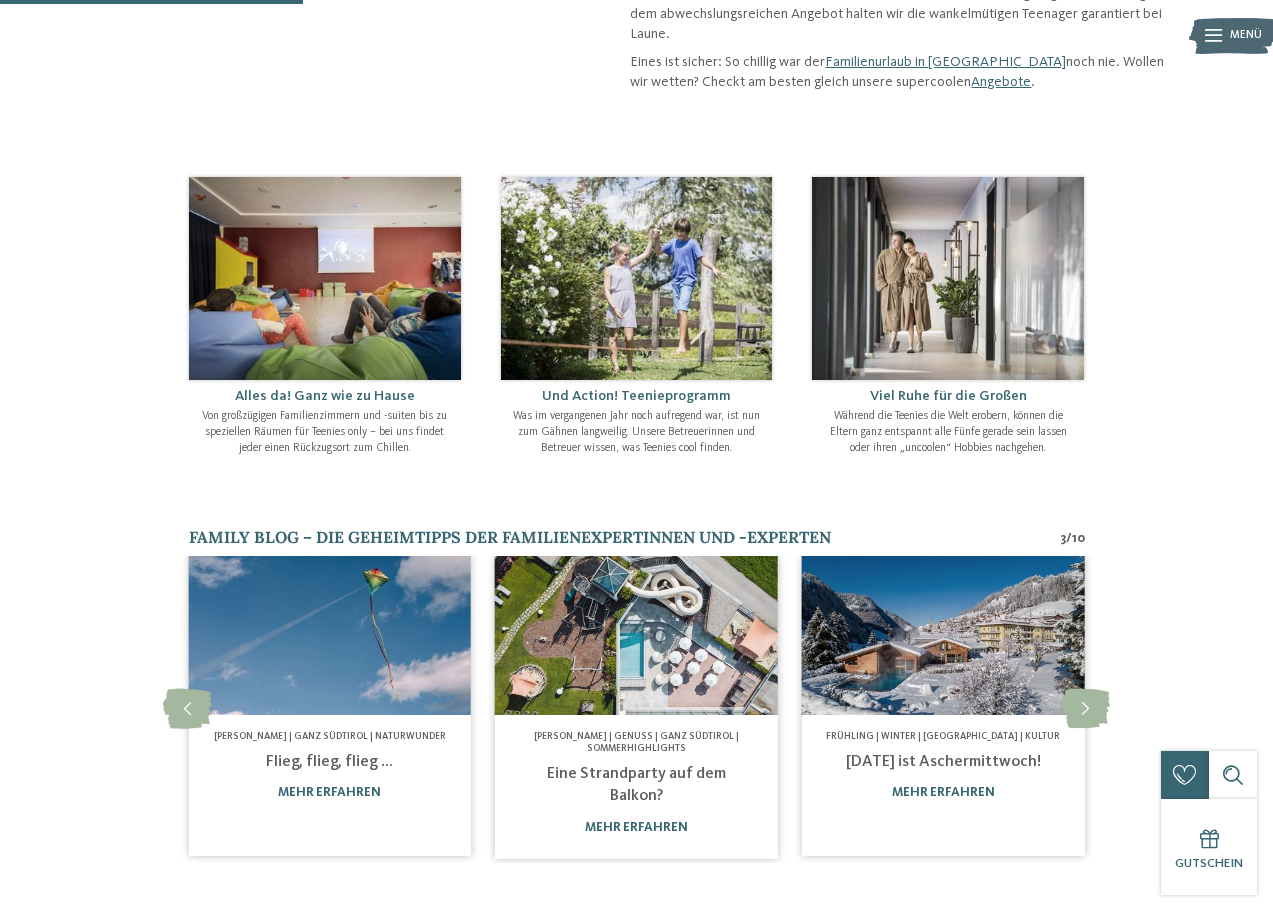 click on "Und Action! Teenieprogramm" at bounding box center (636, 396) 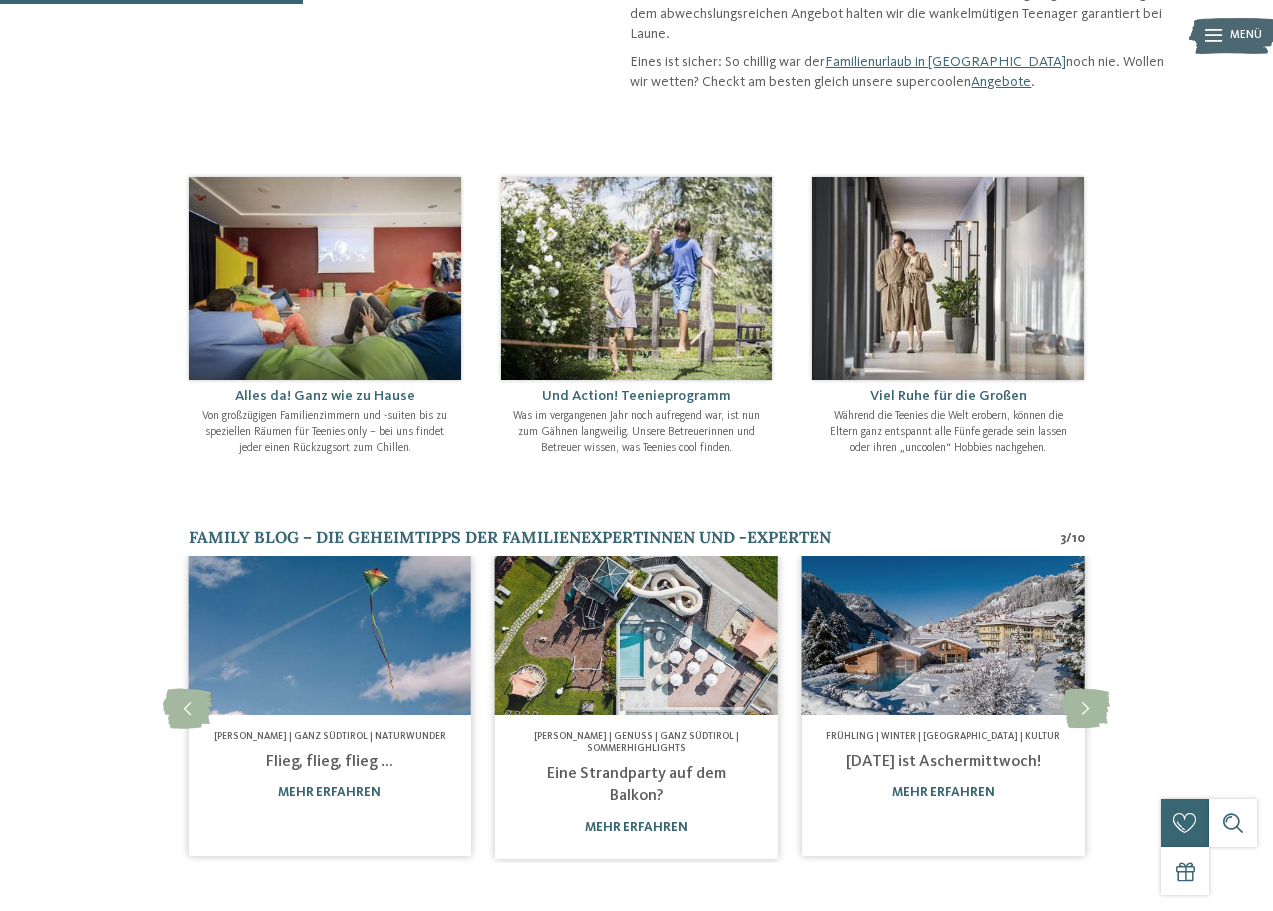 click at bounding box center (637, 278) 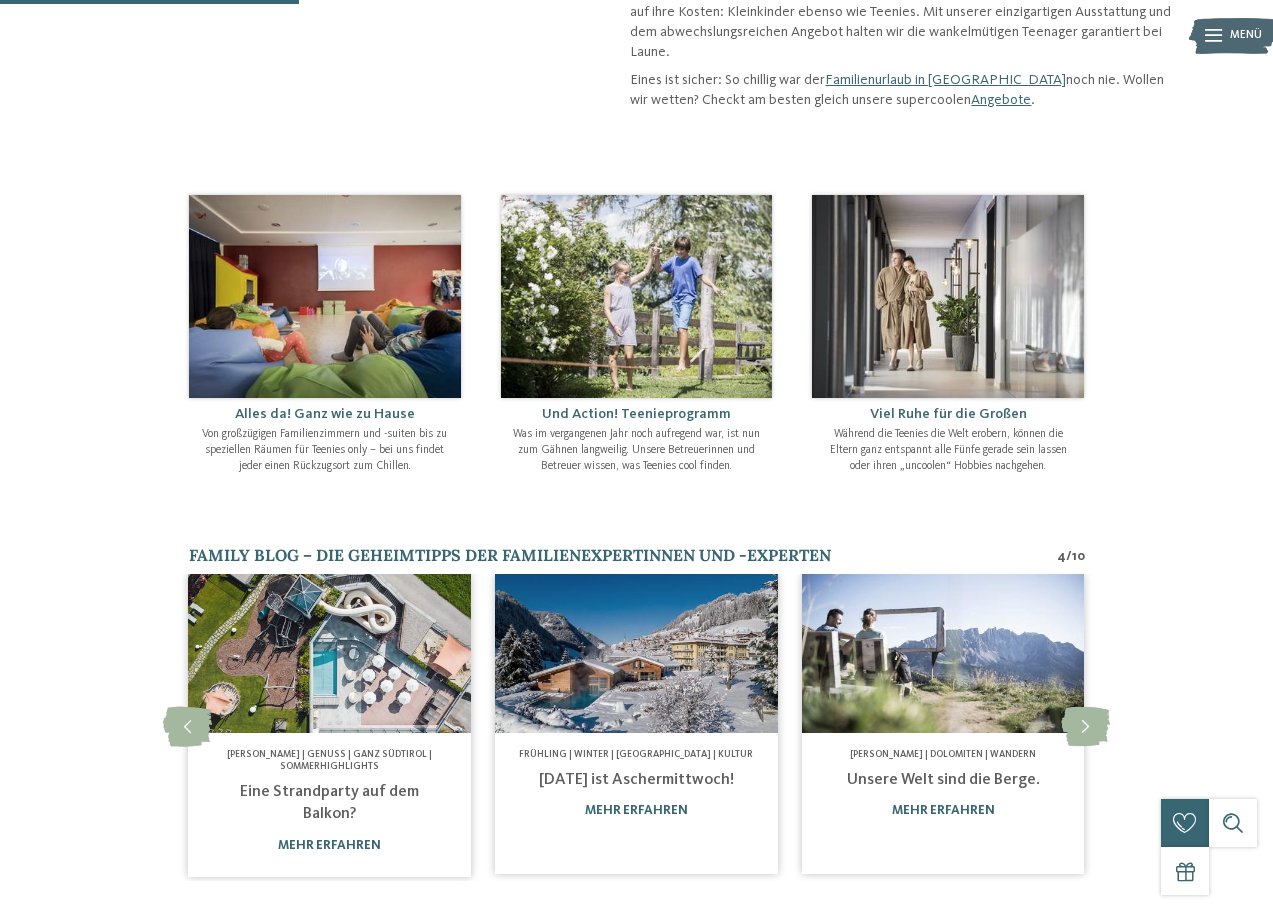 scroll, scrollTop: 535, scrollLeft: 0, axis: vertical 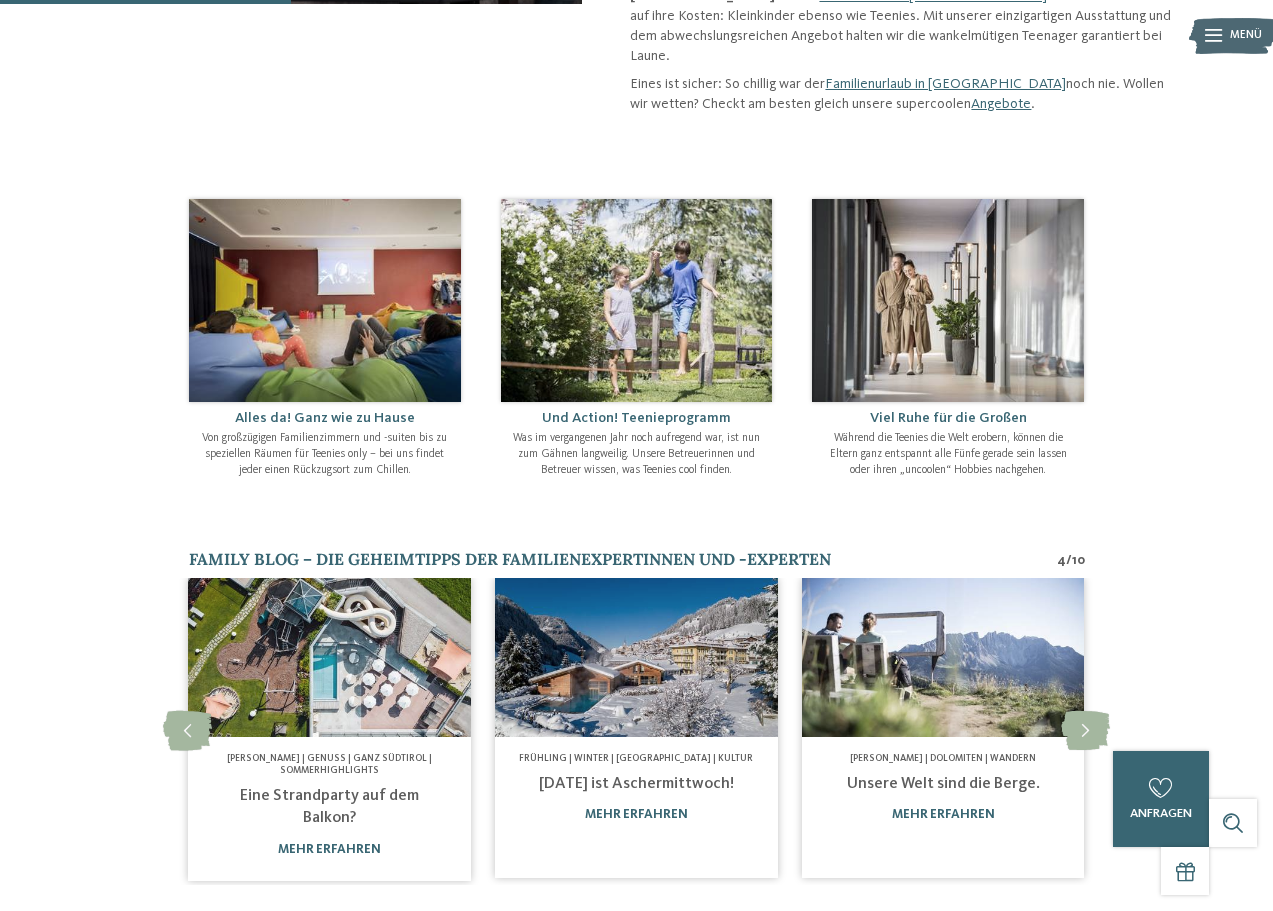 click on "Was im vergangenen Jahr noch aufregend war, ist nun zum Gähnen langweilig. Unsere Betreuerinnen und Betreuer wissen, was Teenies cool finden." at bounding box center (637, 454) 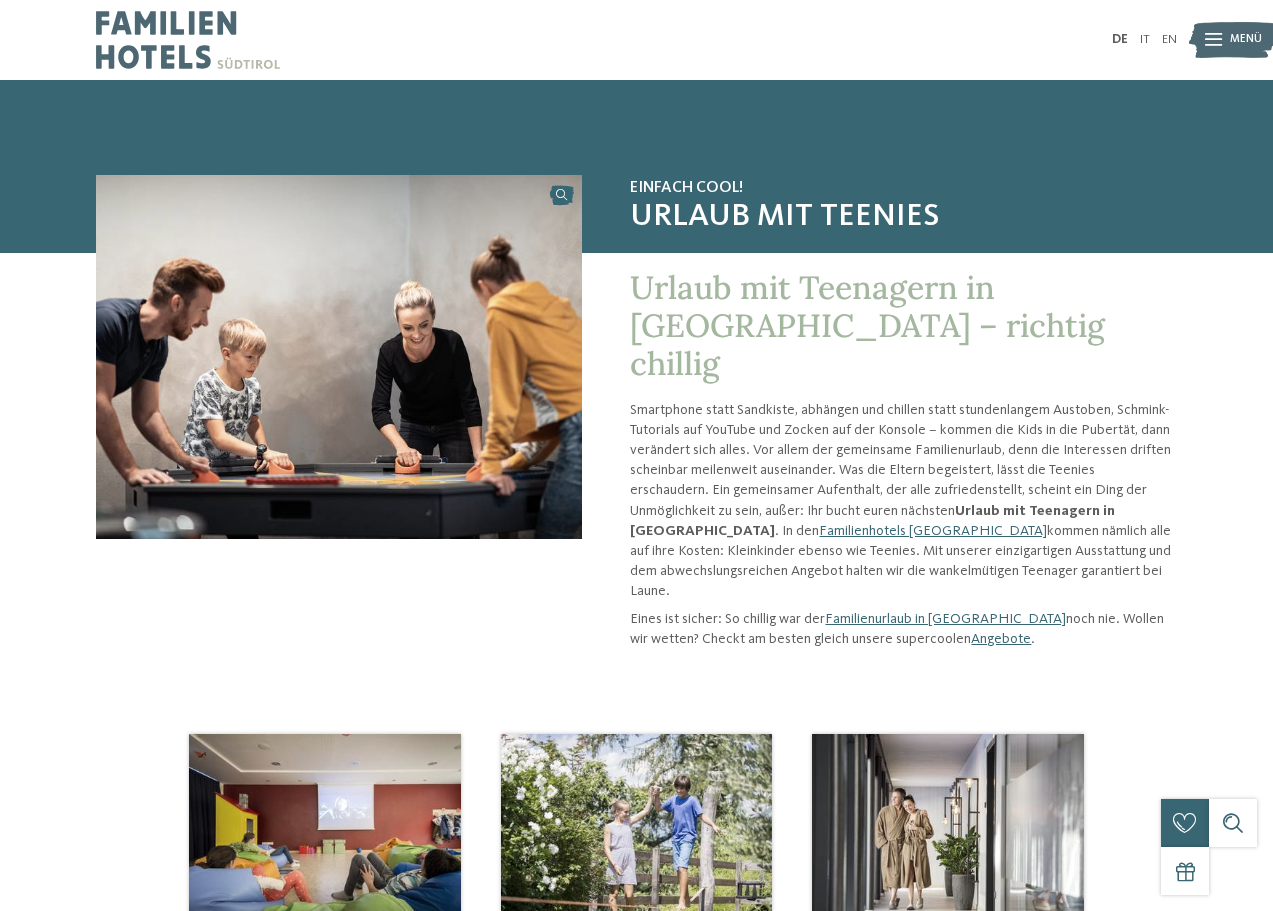 scroll, scrollTop: 0, scrollLeft: 0, axis: both 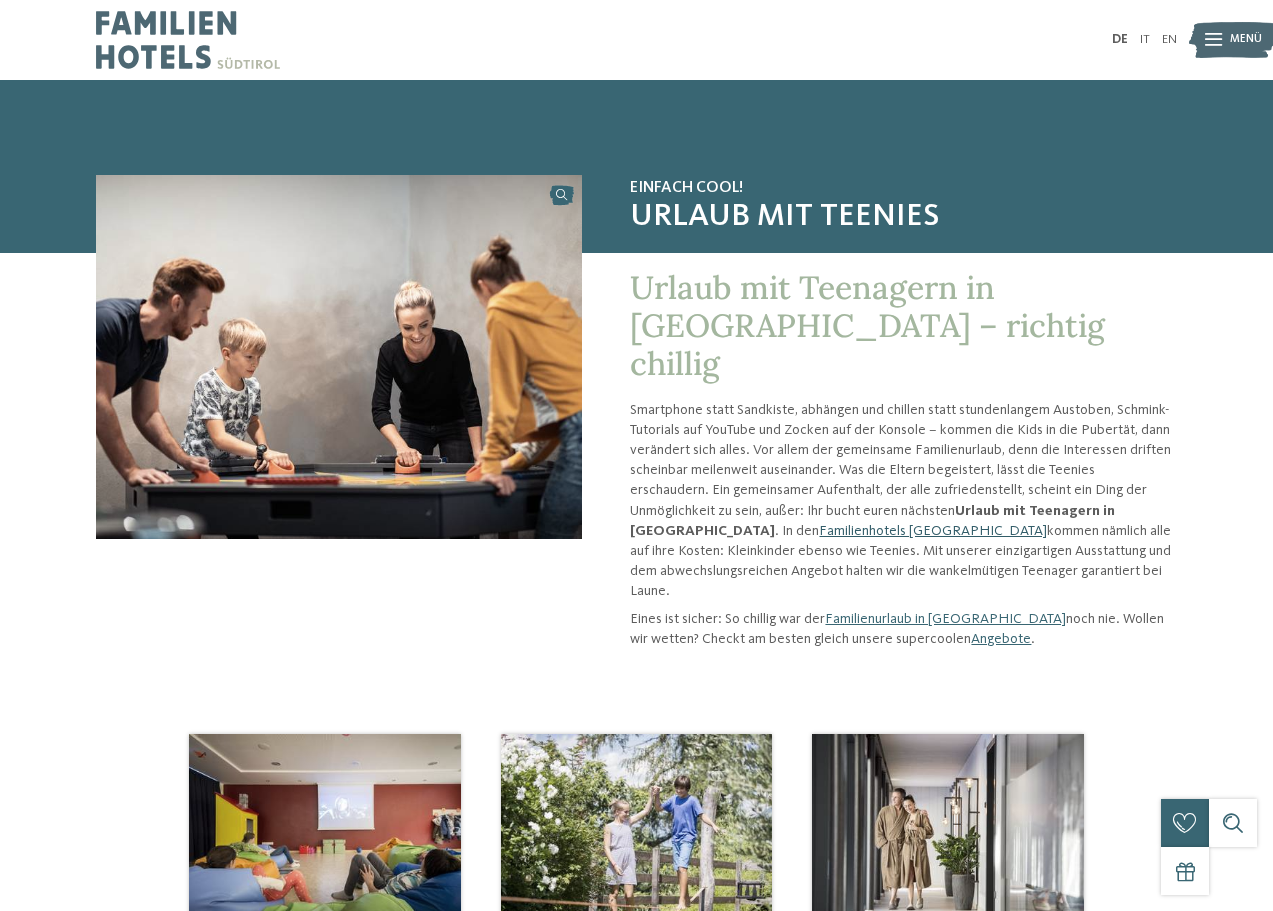 click on "Familienhotels [GEOGRAPHIC_DATA]" at bounding box center (933, 531) 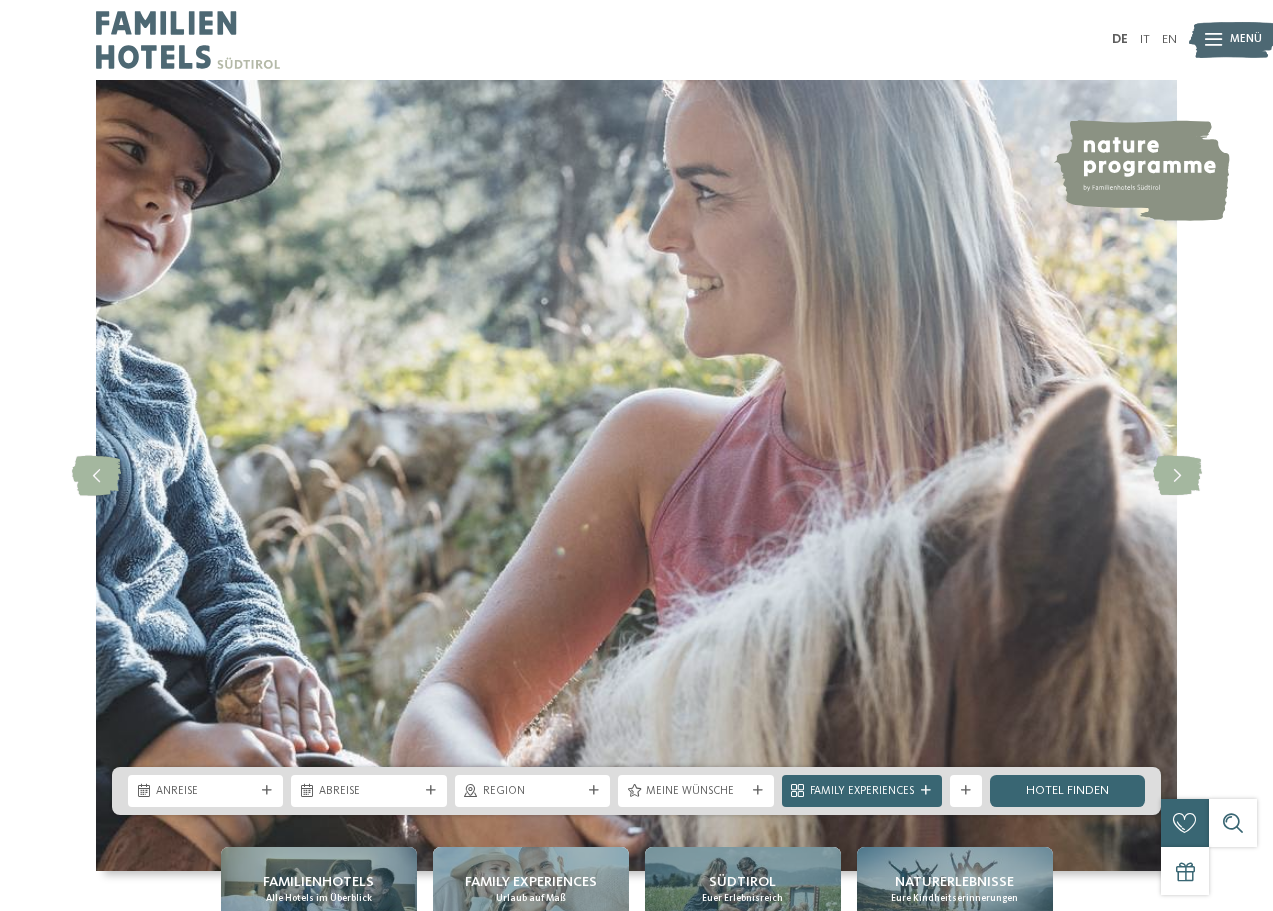 scroll, scrollTop: 0, scrollLeft: 0, axis: both 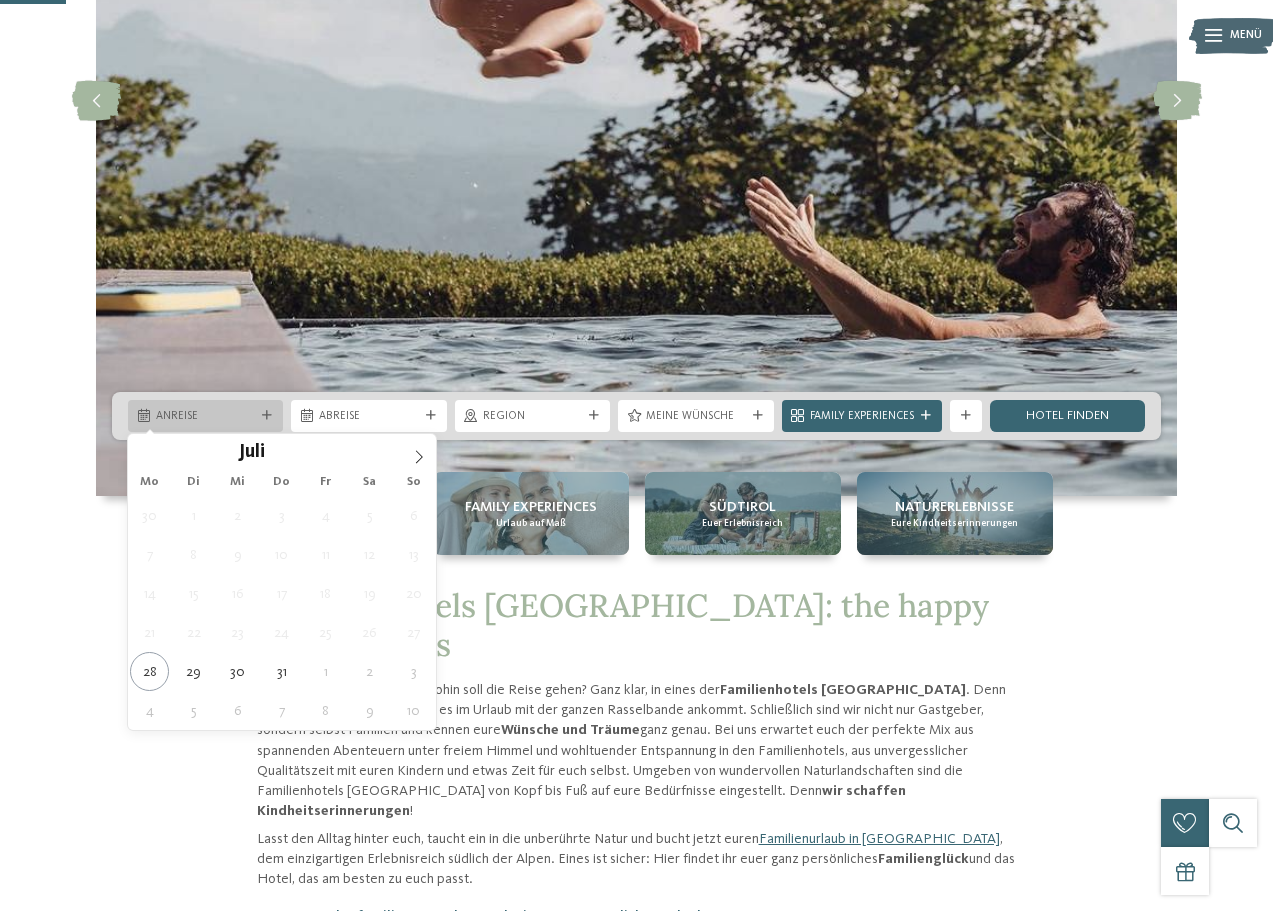 click at bounding box center (267, 416) 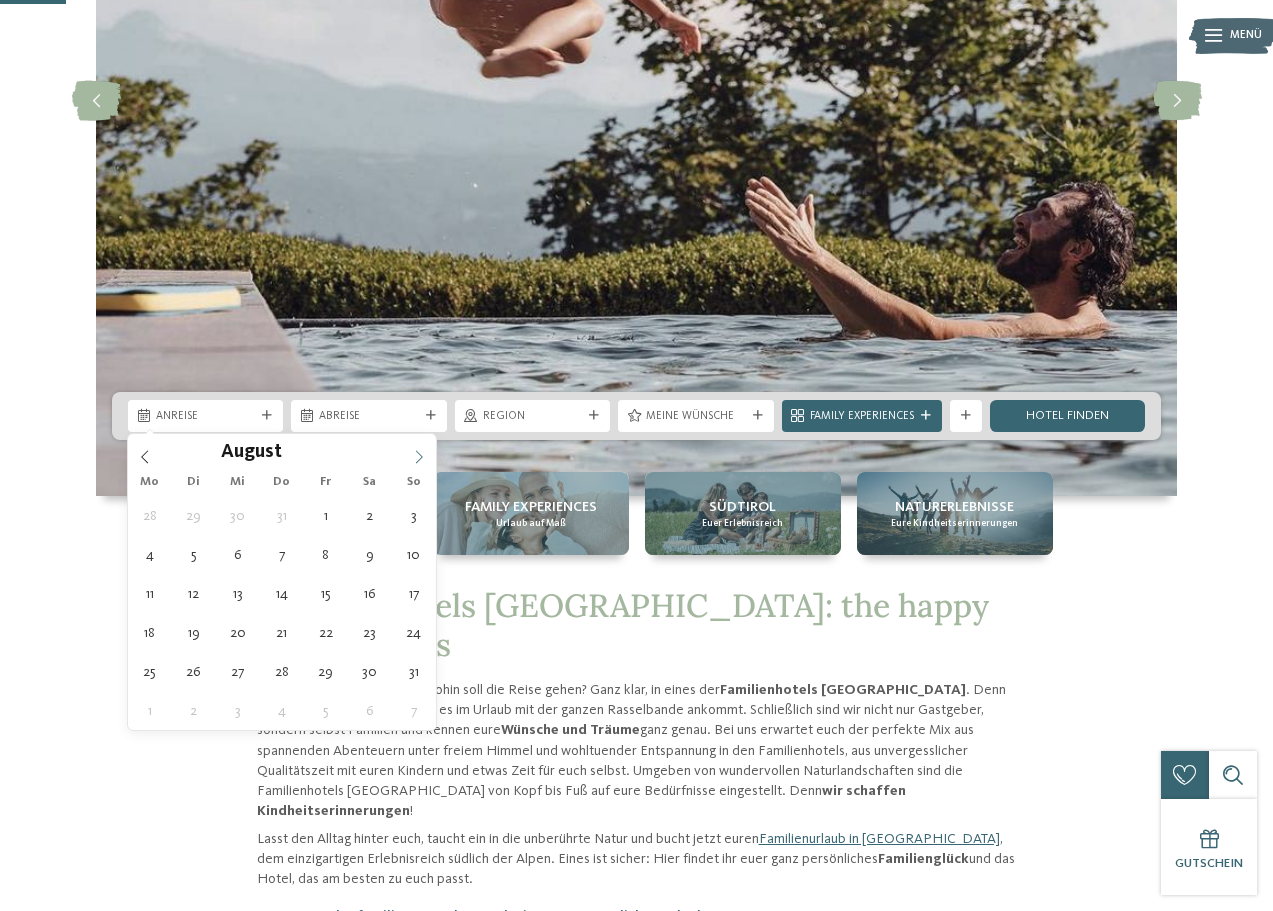 click 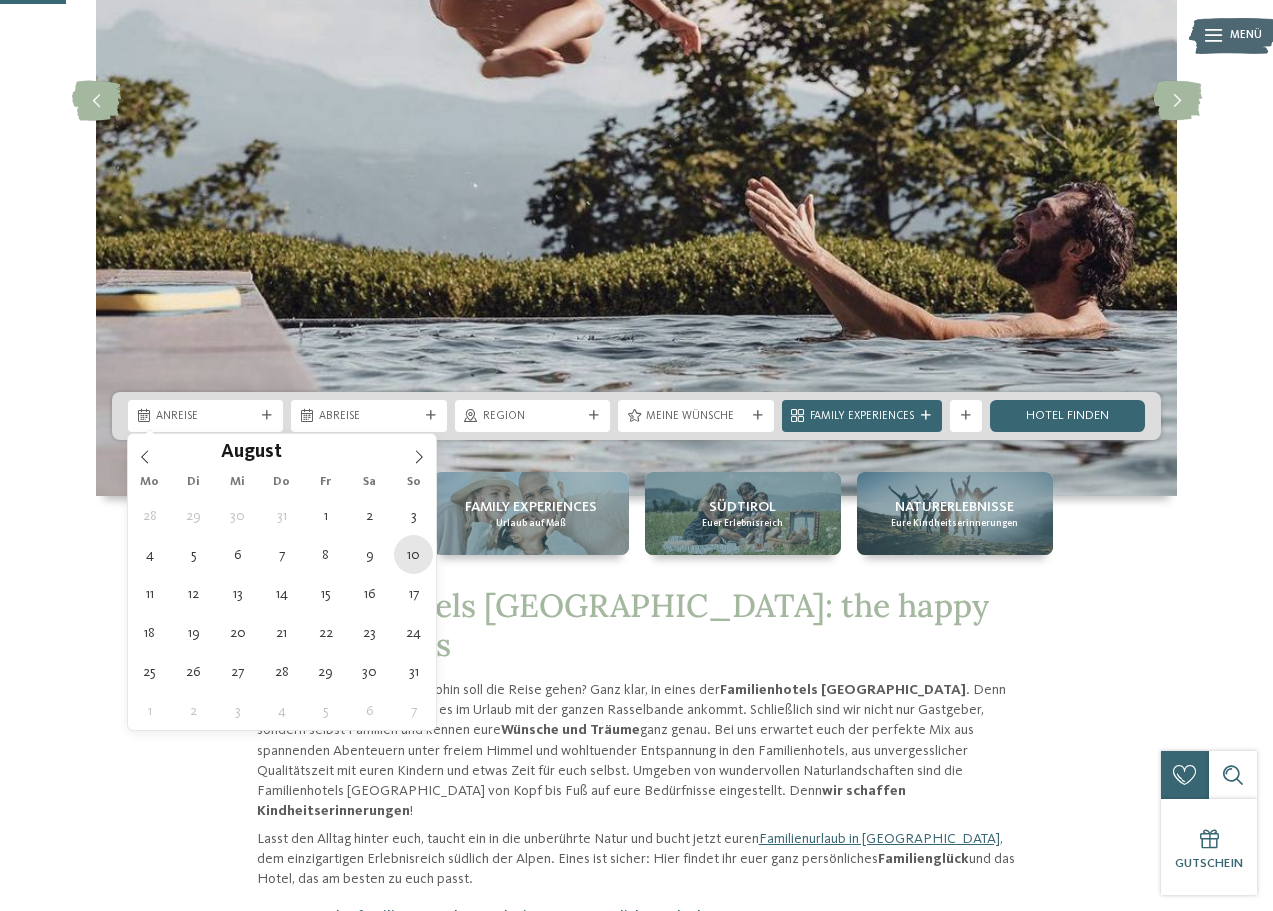 type on "10.08.2025" 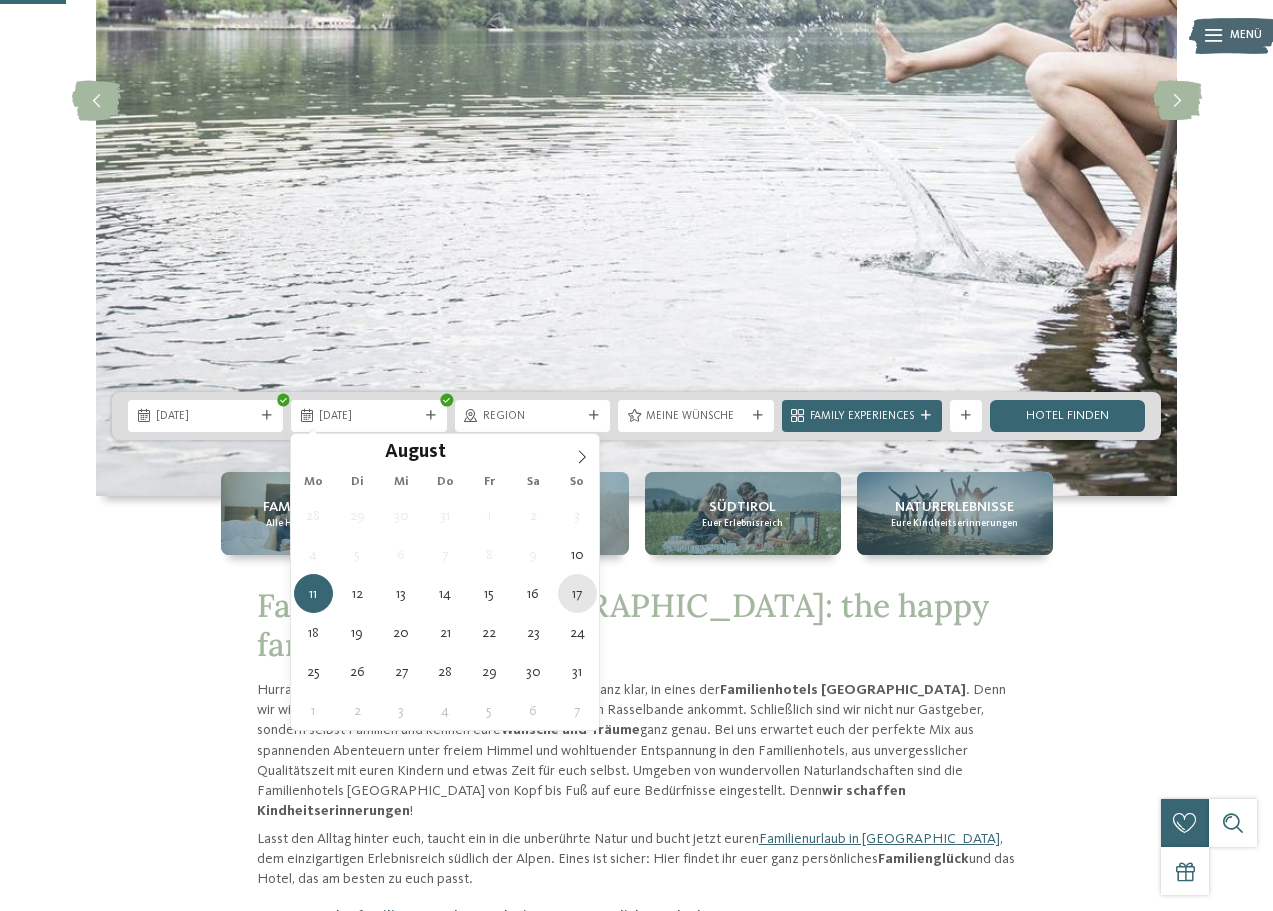 type on "17.08.2025" 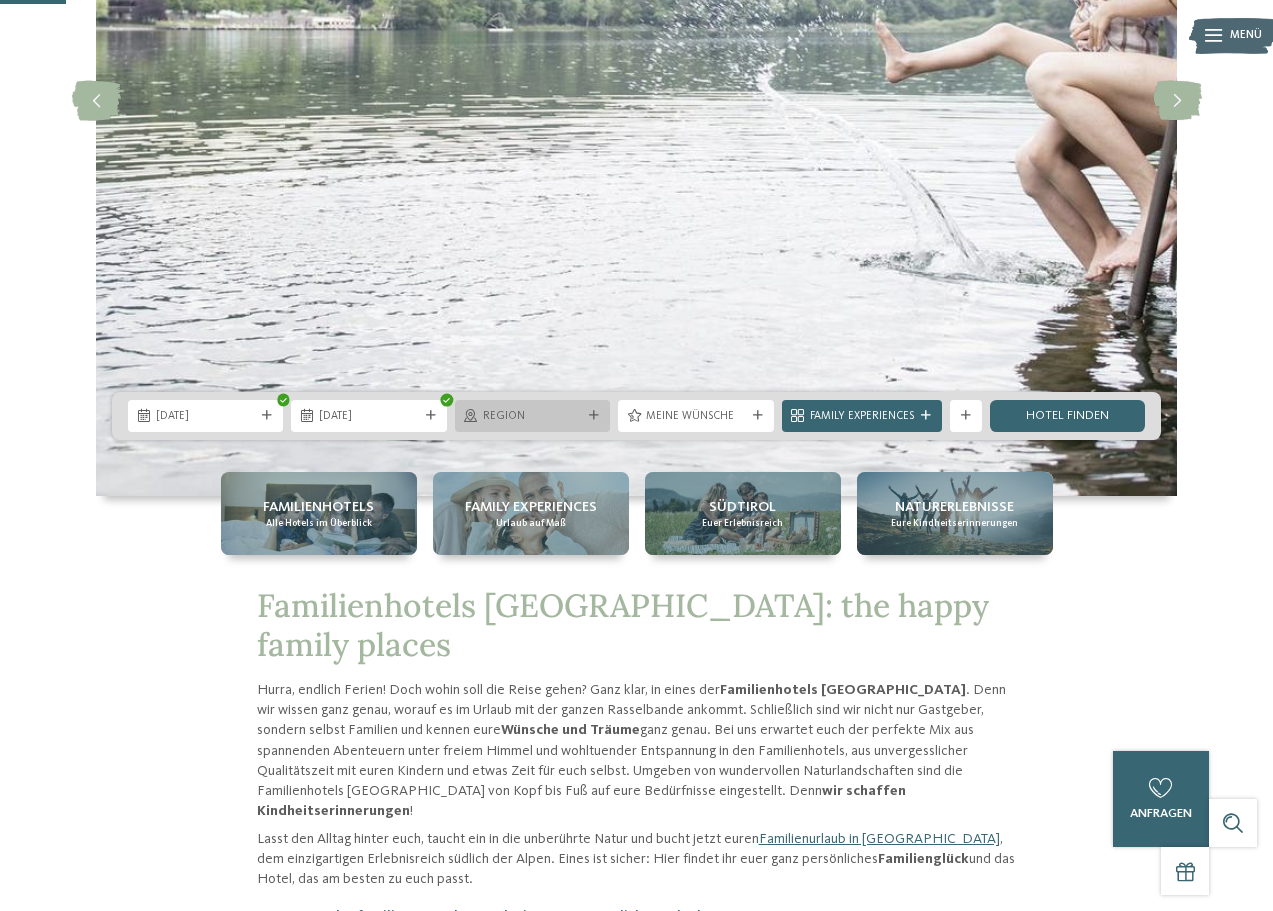 click at bounding box center (594, 416) 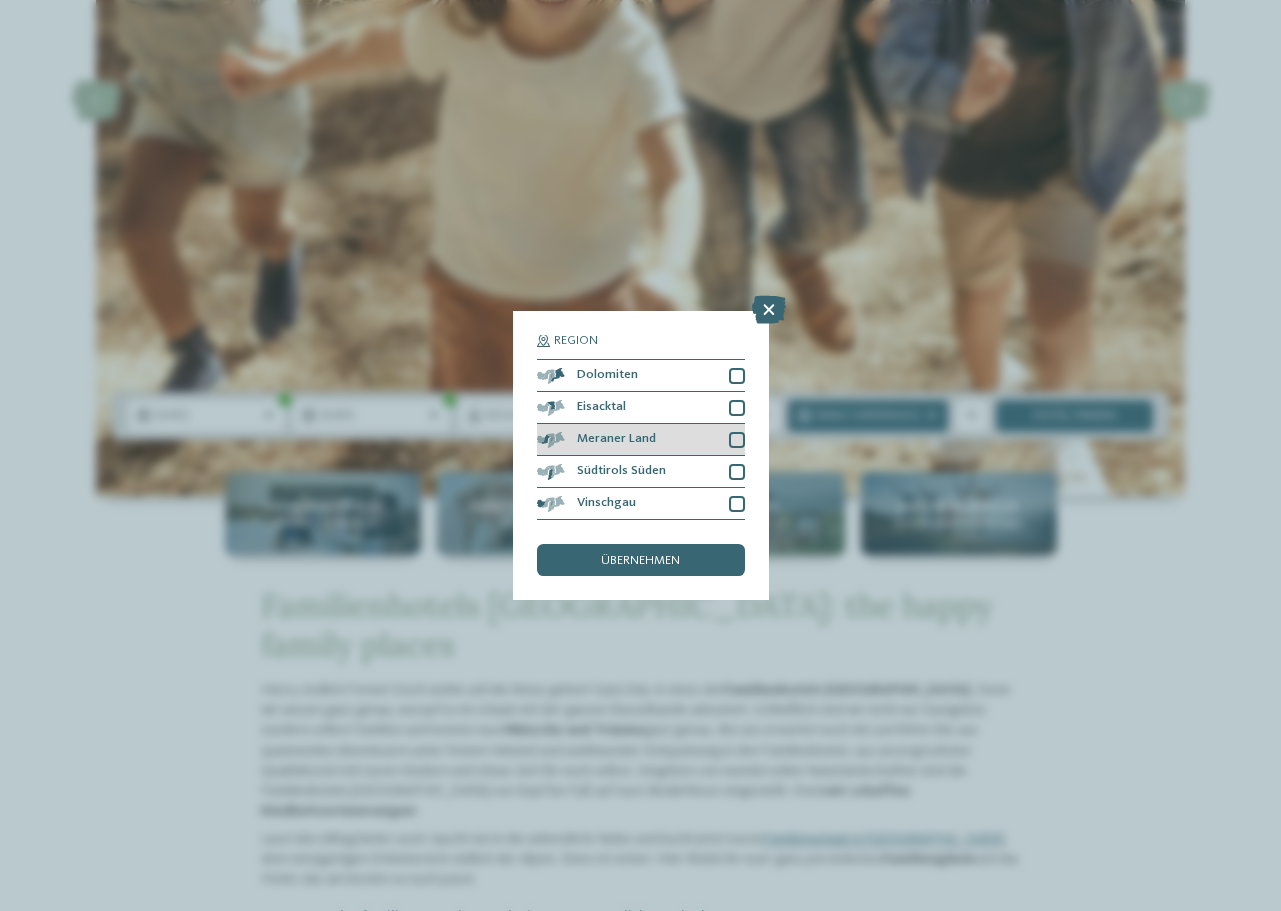 click on "Meraner Land" at bounding box center [616, 439] 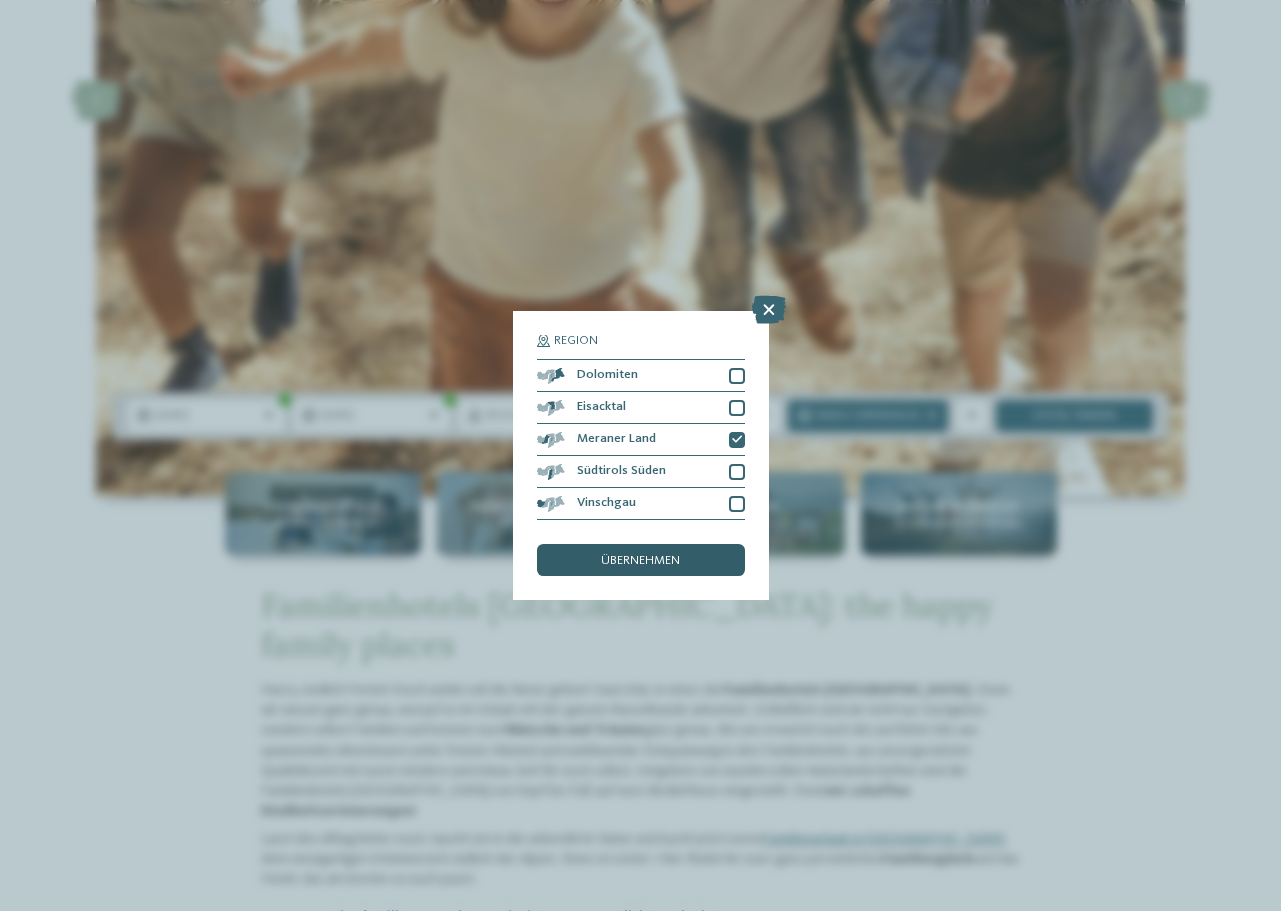 click on "übernehmen" at bounding box center (640, 561) 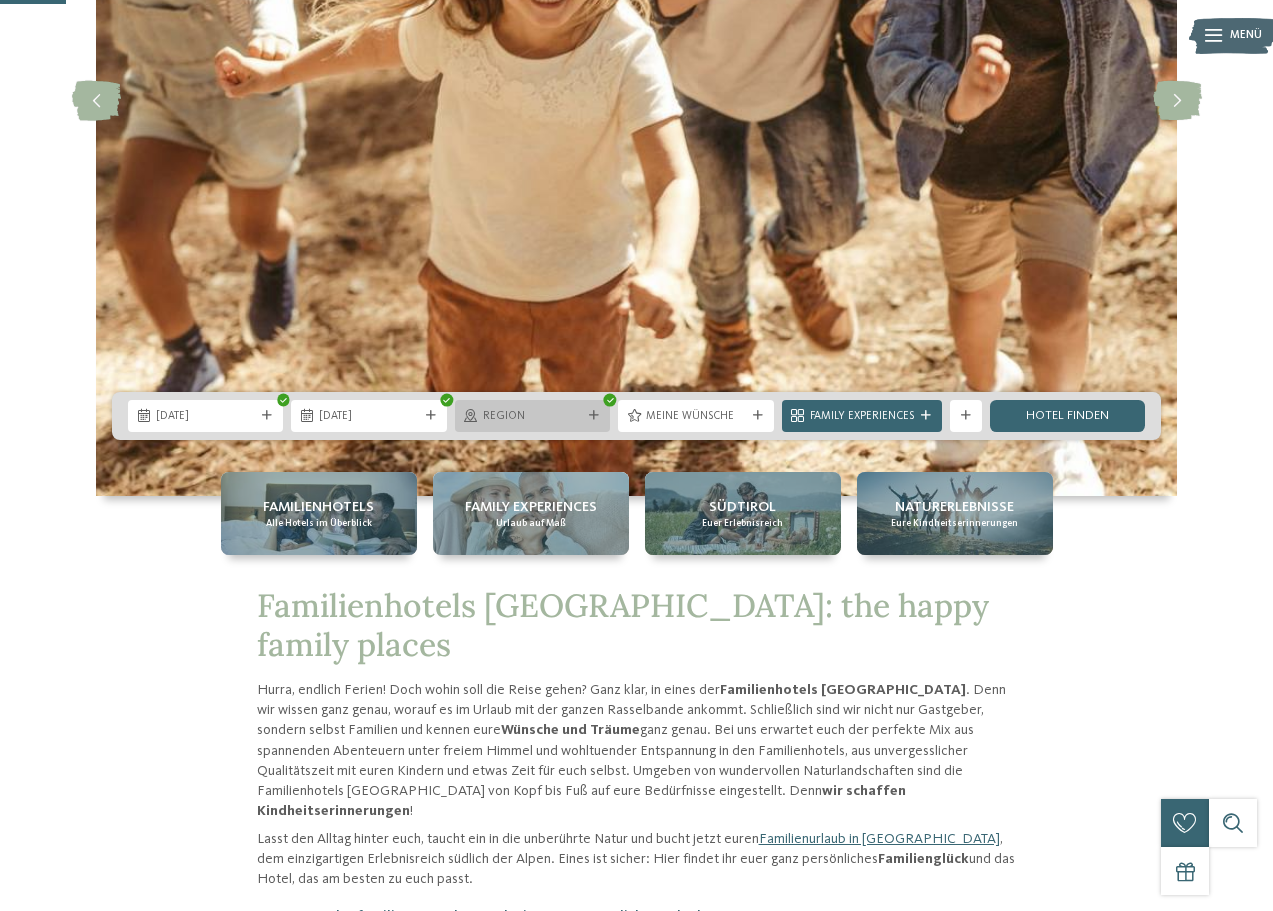 click at bounding box center (594, 416) 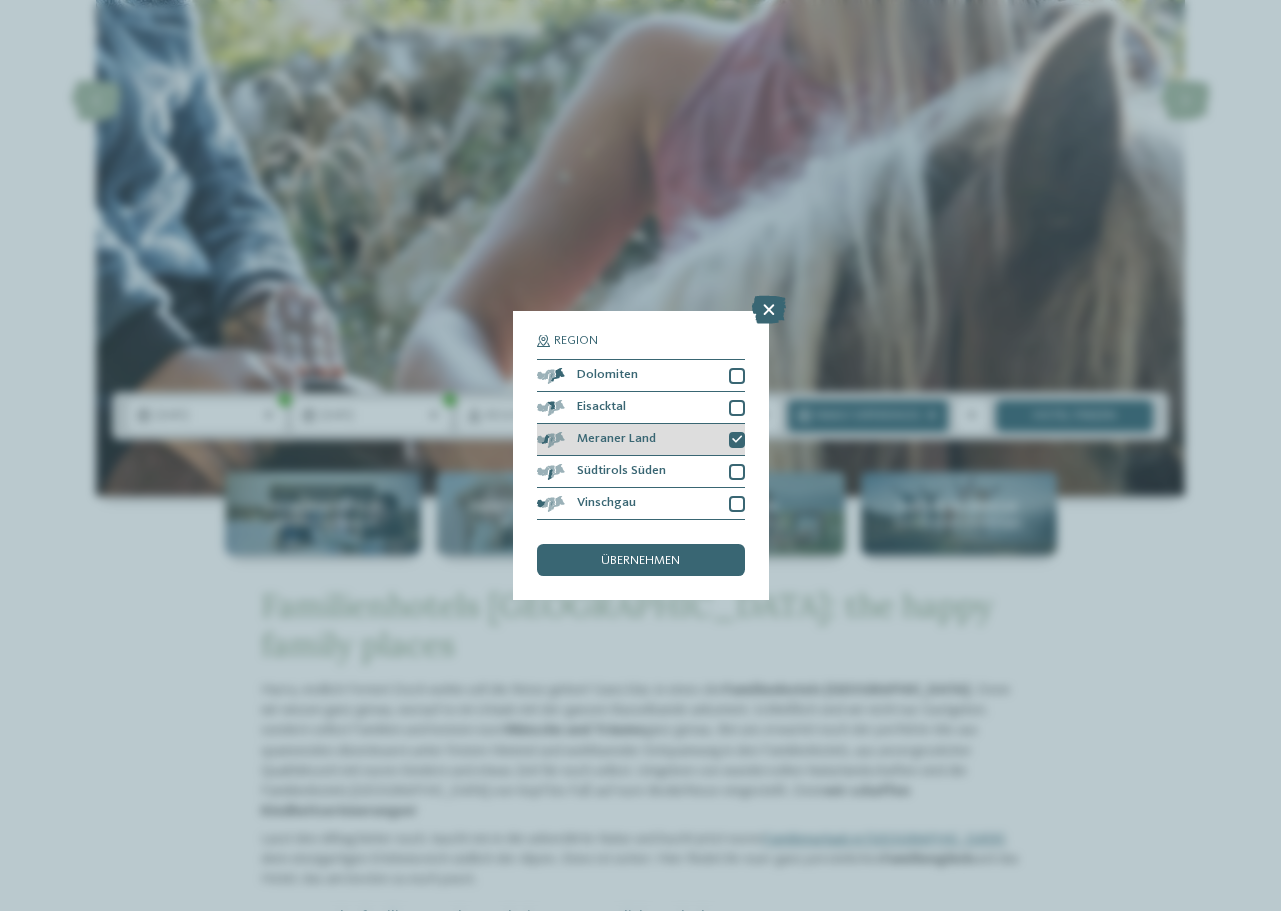 click on "Meraner Land" at bounding box center (641, 440) 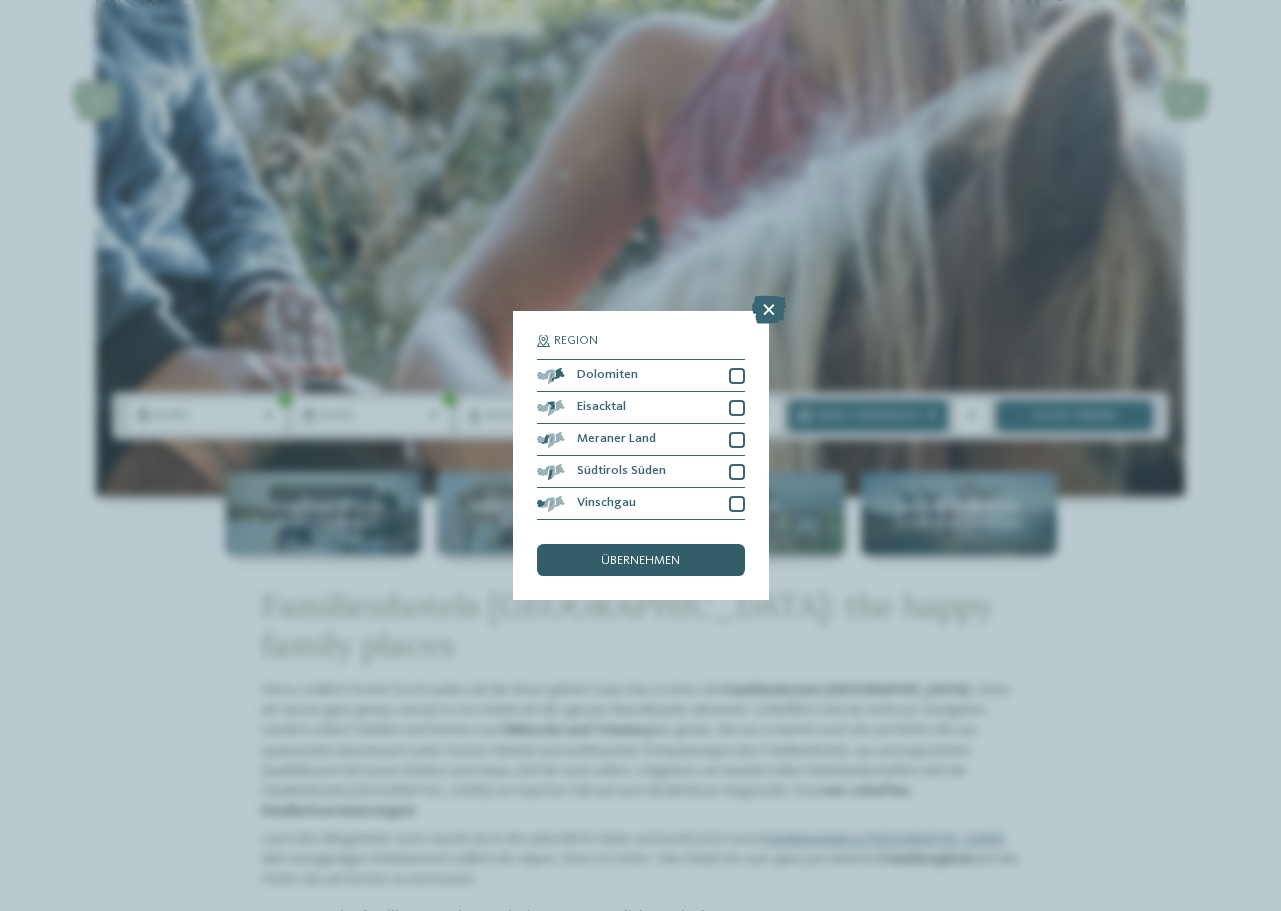 click on "übernehmen" at bounding box center [640, 561] 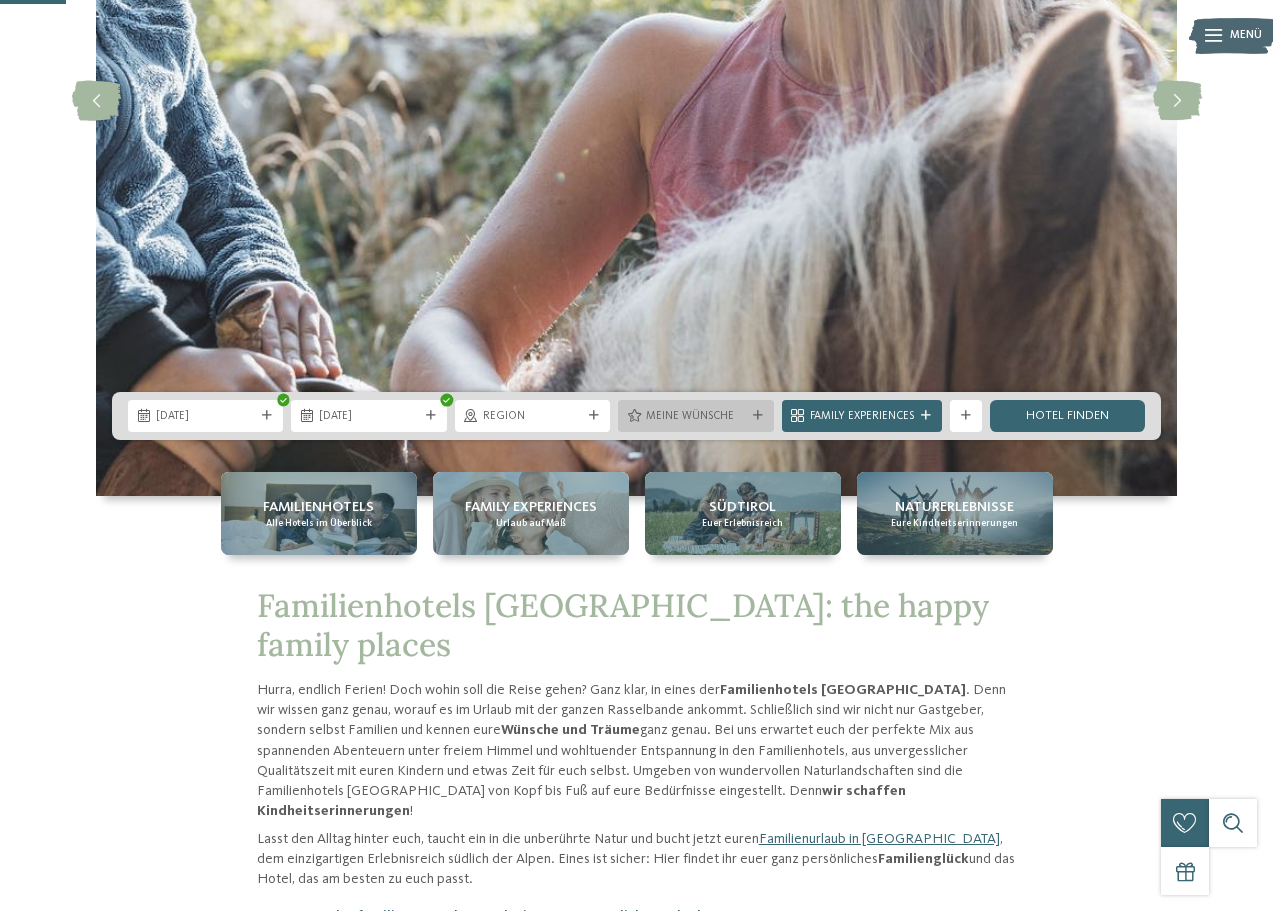 click on "Meine Wünsche" at bounding box center [695, 417] 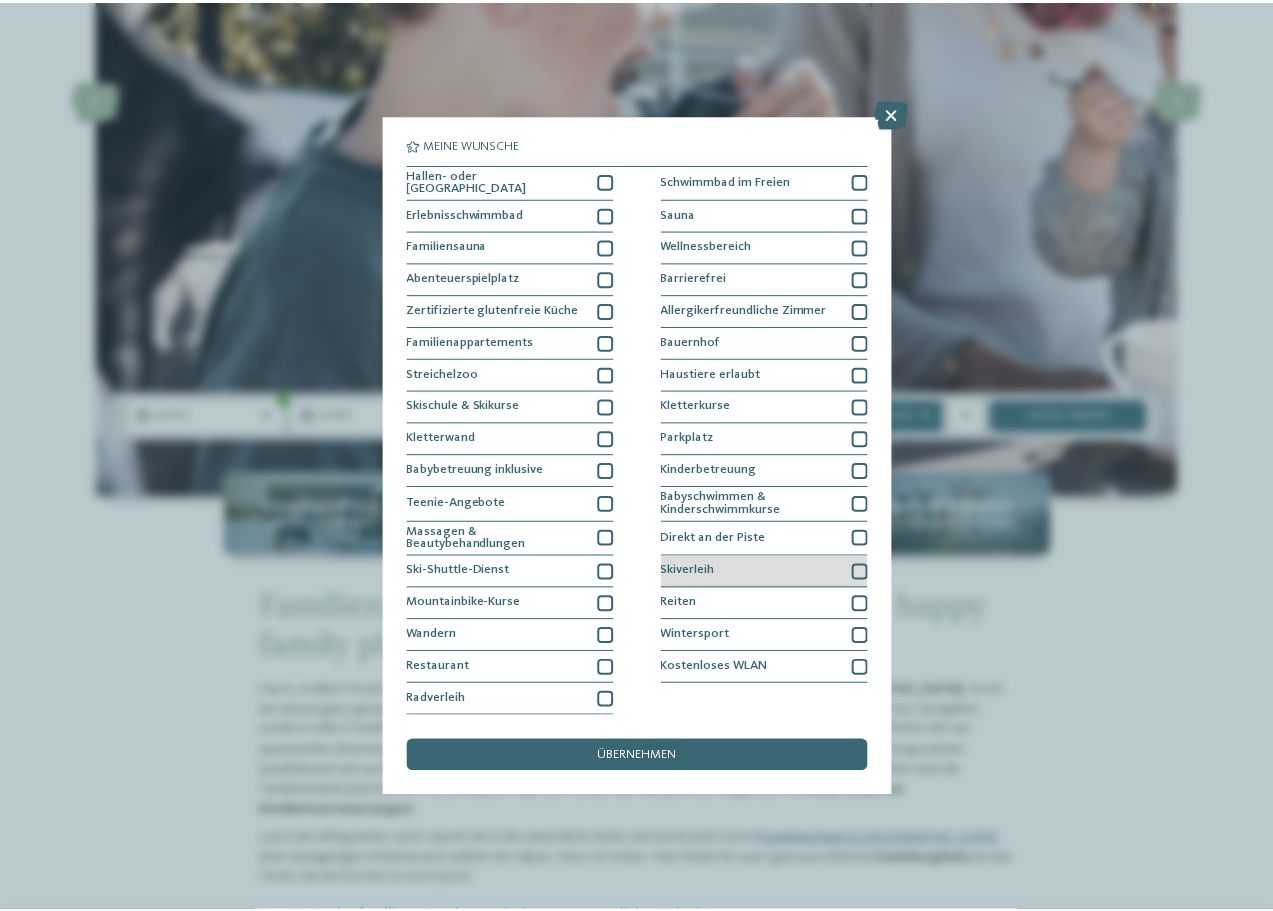 scroll, scrollTop: 84, scrollLeft: 0, axis: vertical 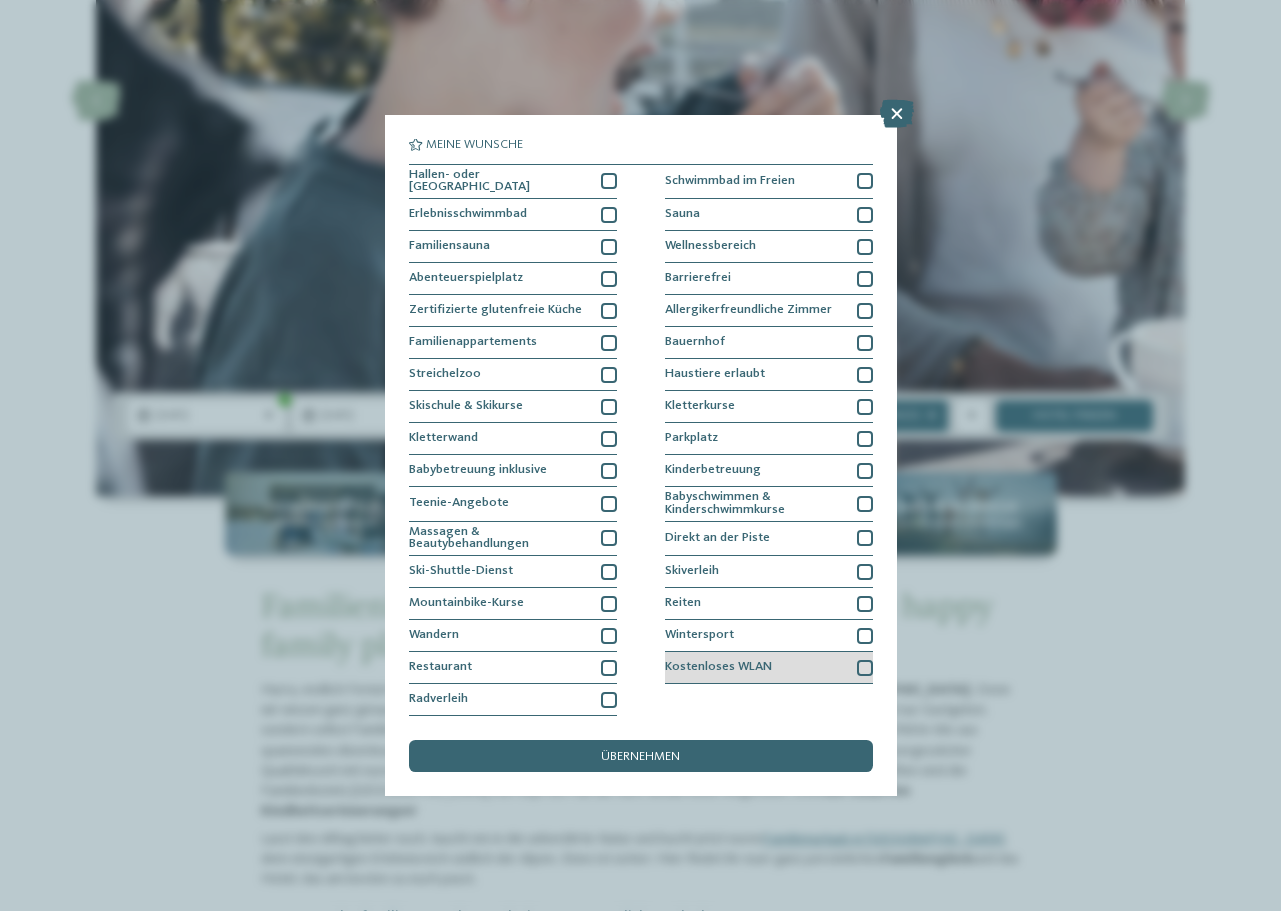 click on "Kostenloses WLAN" at bounding box center (718, 667) 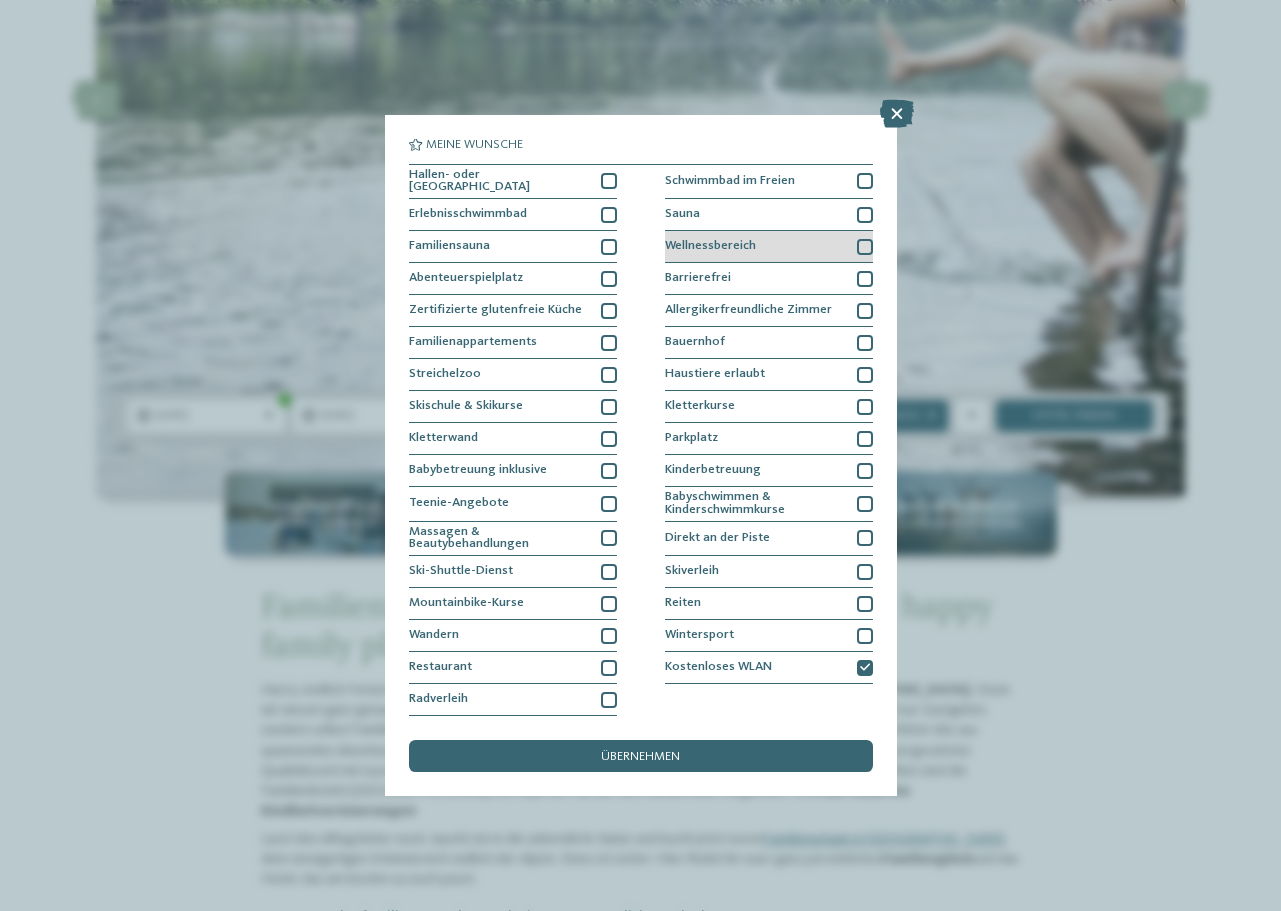 click at bounding box center (865, 247) 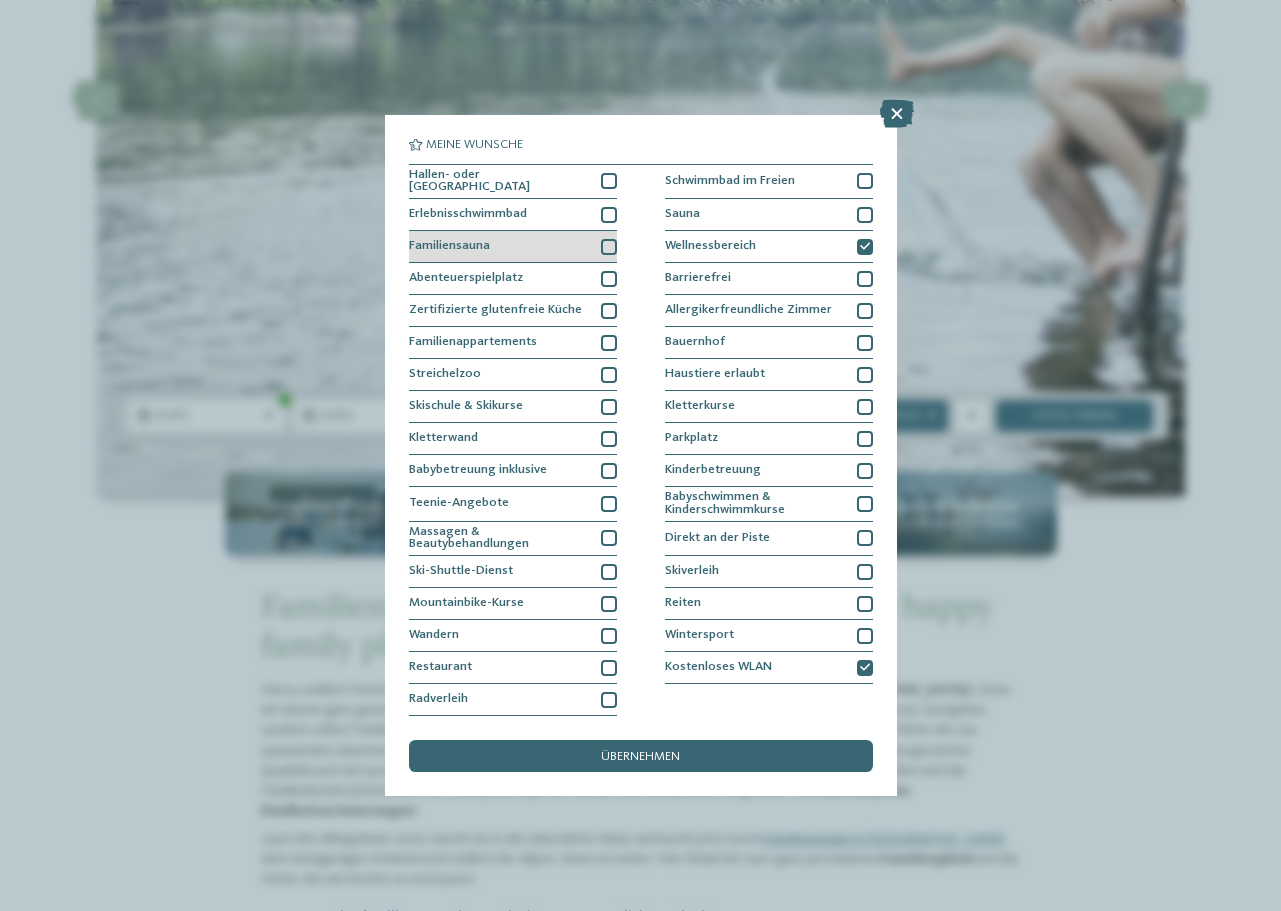 click at bounding box center [609, 247] 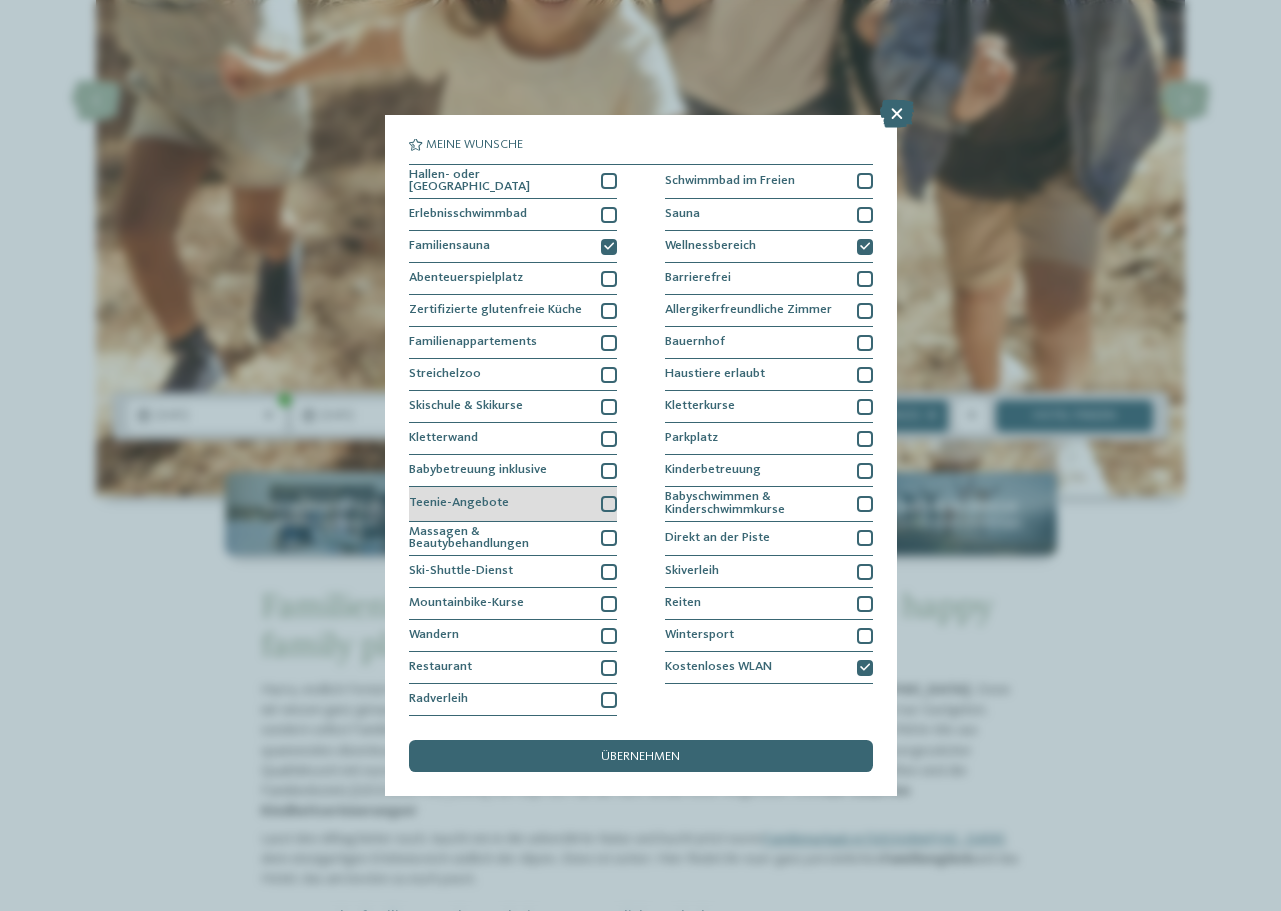 click at bounding box center (609, 504) 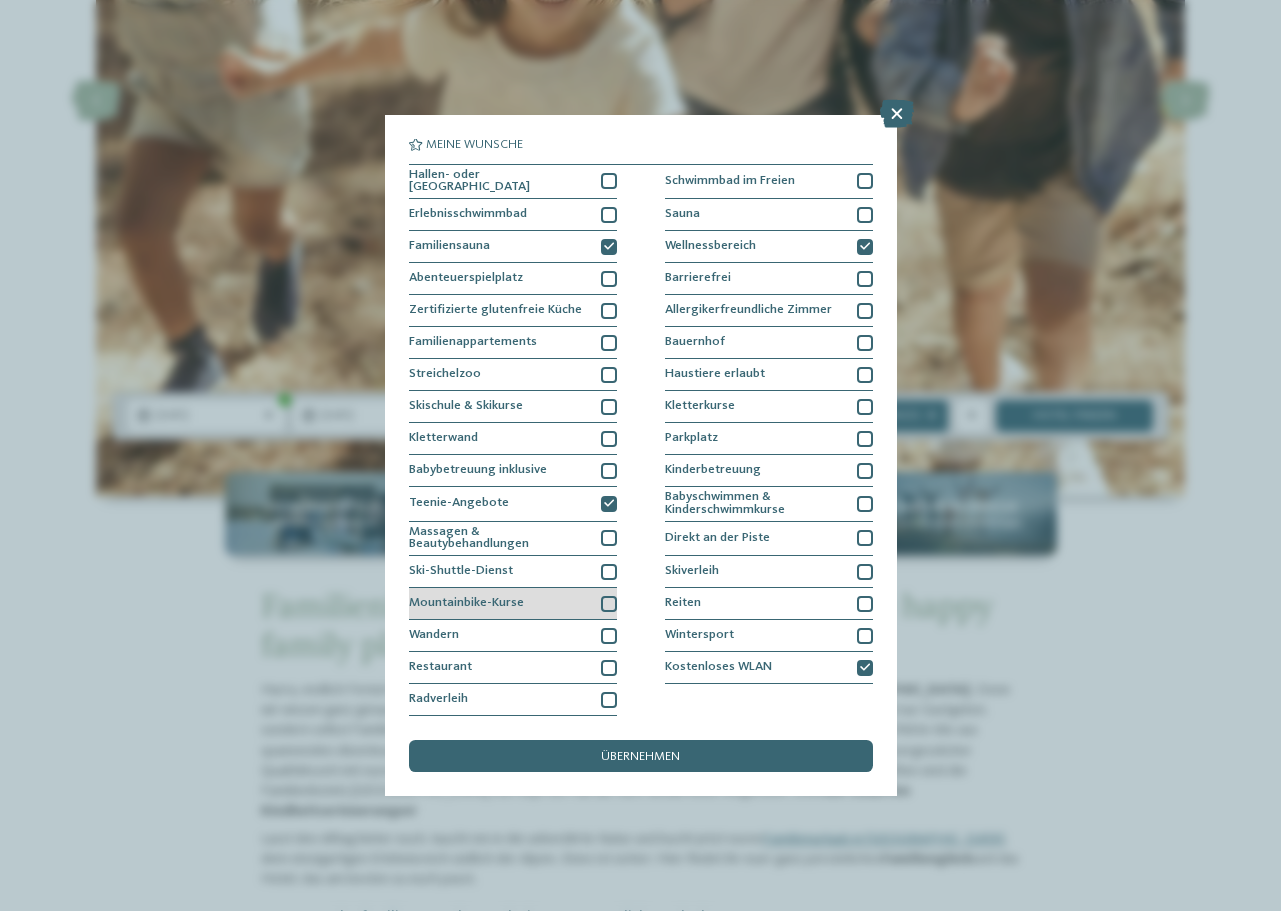 click at bounding box center [609, 604] 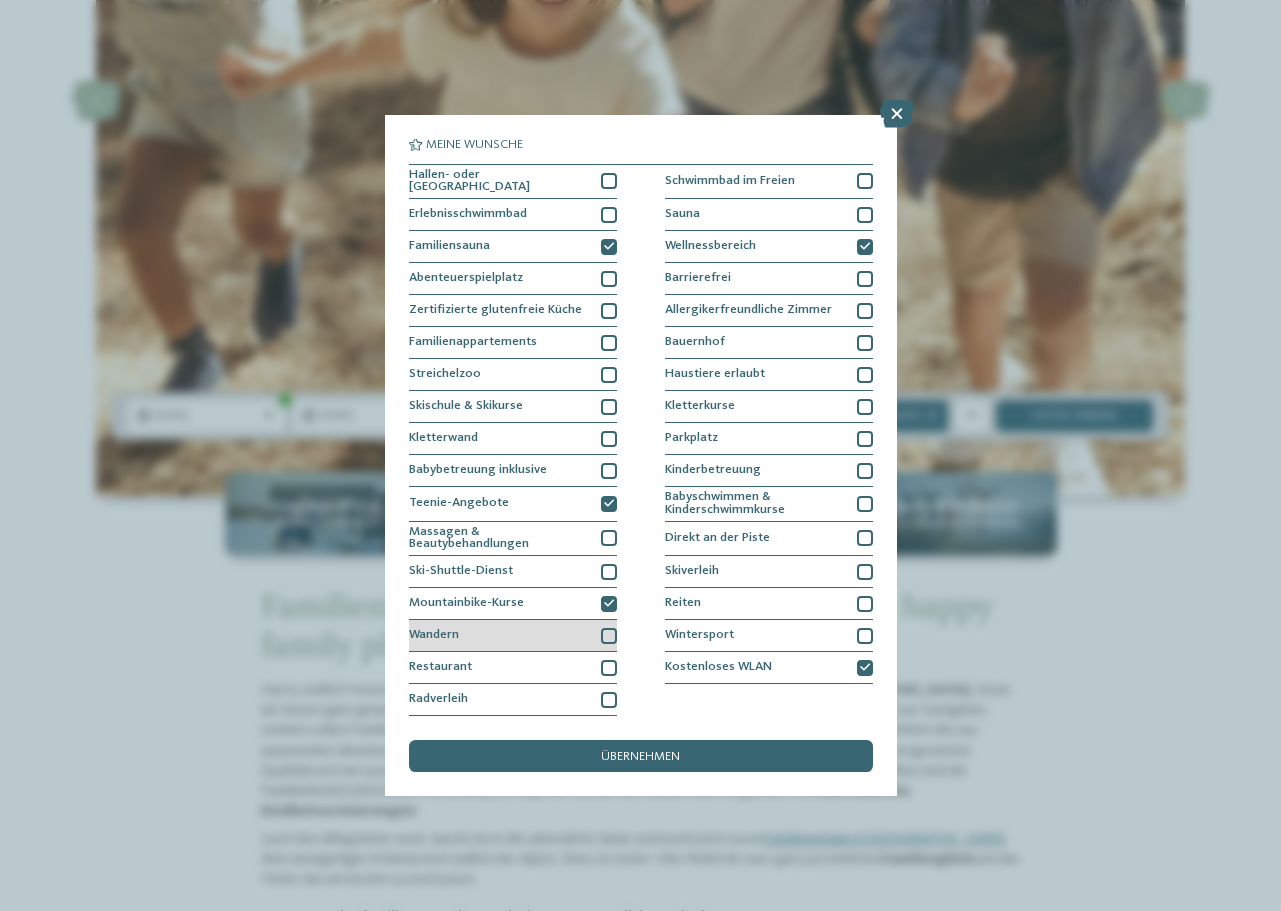 click at bounding box center (609, 636) 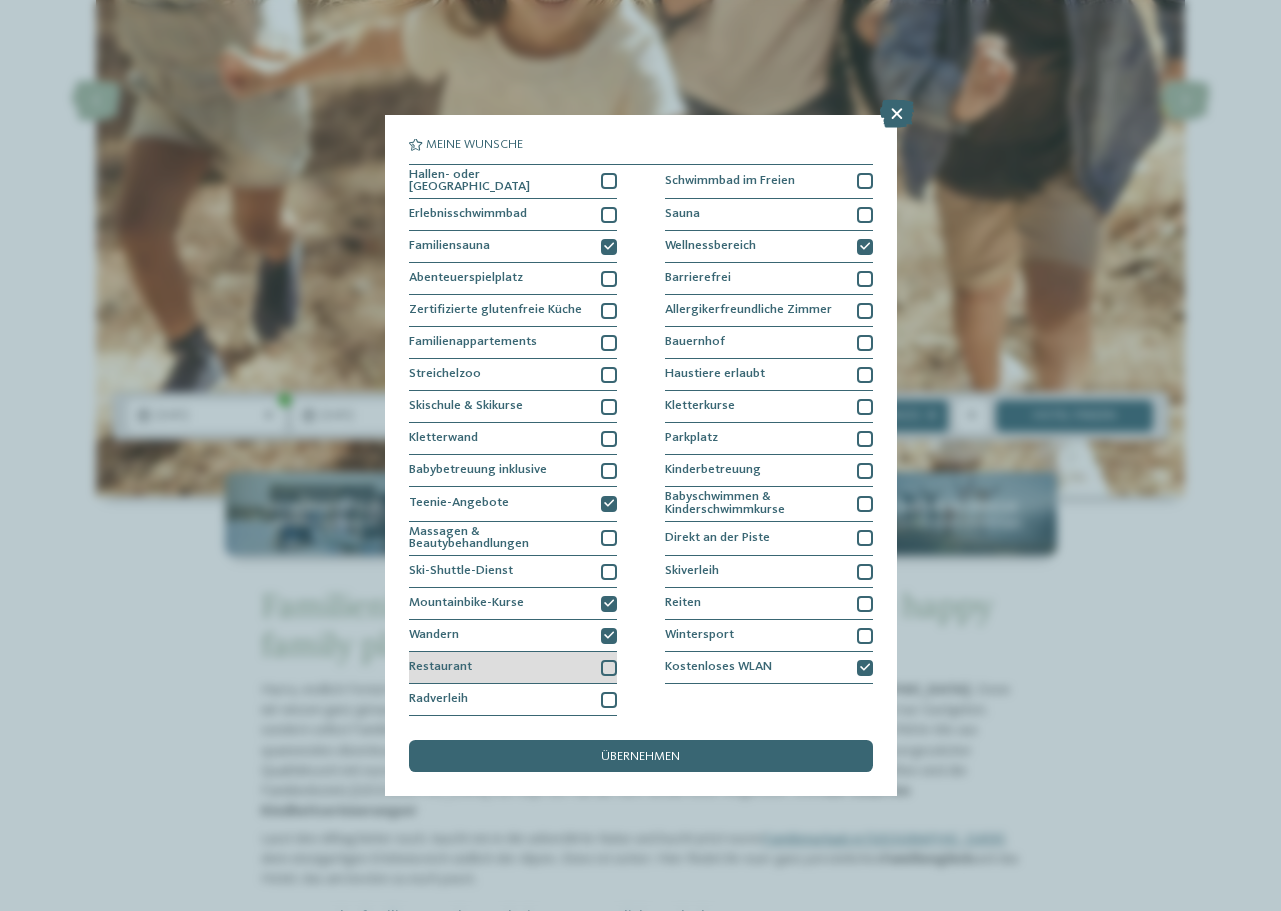 click at bounding box center [609, 668] 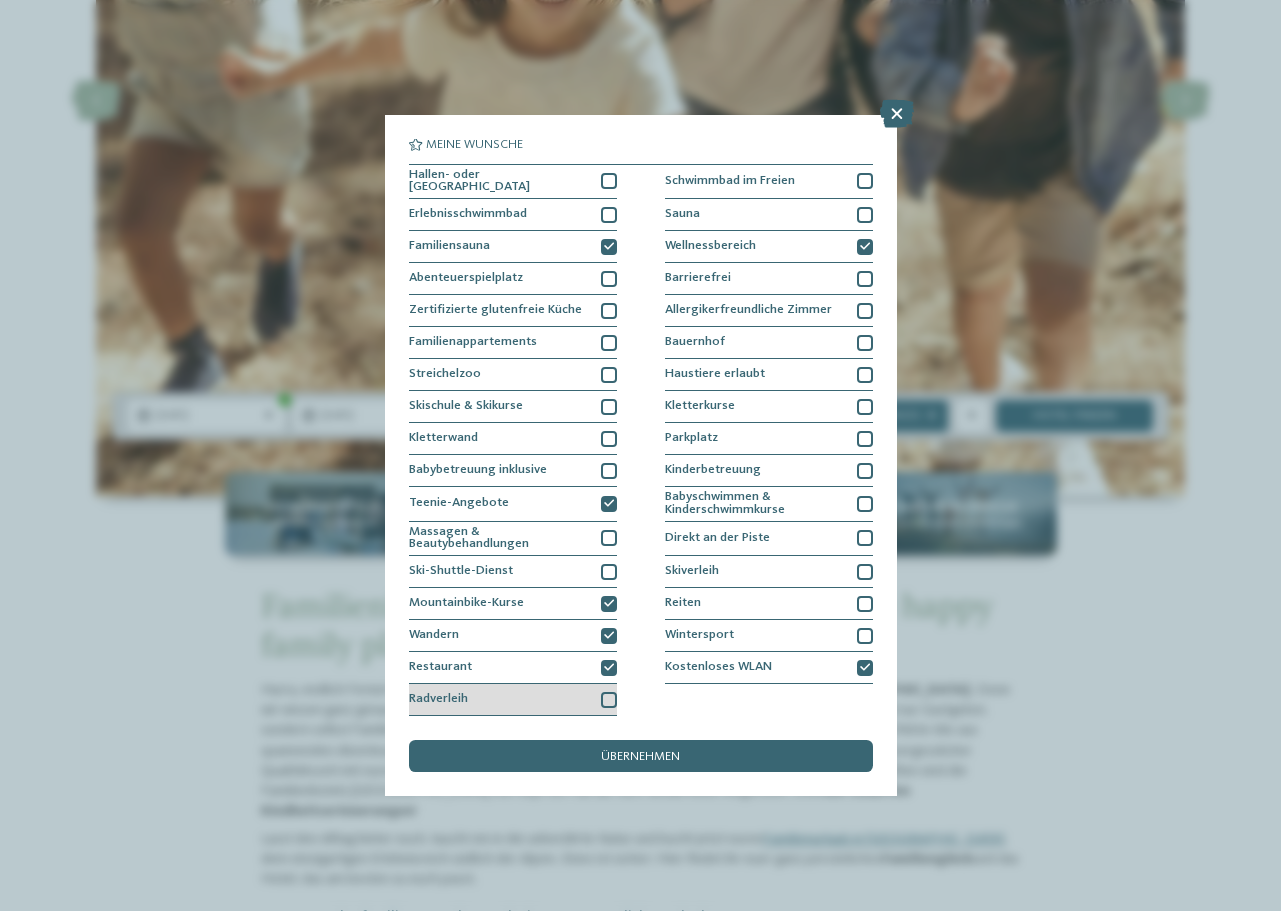 click on "Radverleih" at bounding box center [513, 700] 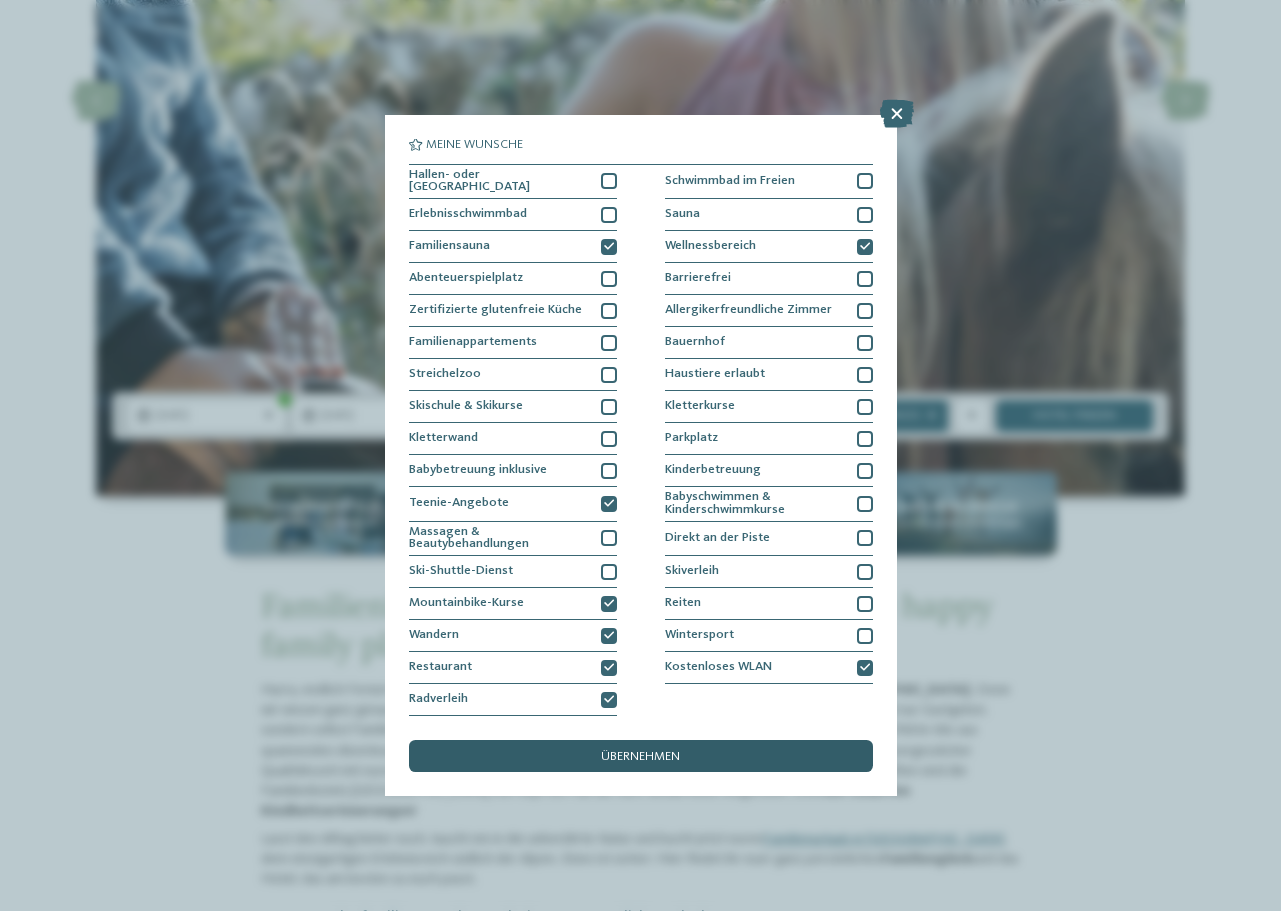 click on "übernehmen" at bounding box center [640, 757] 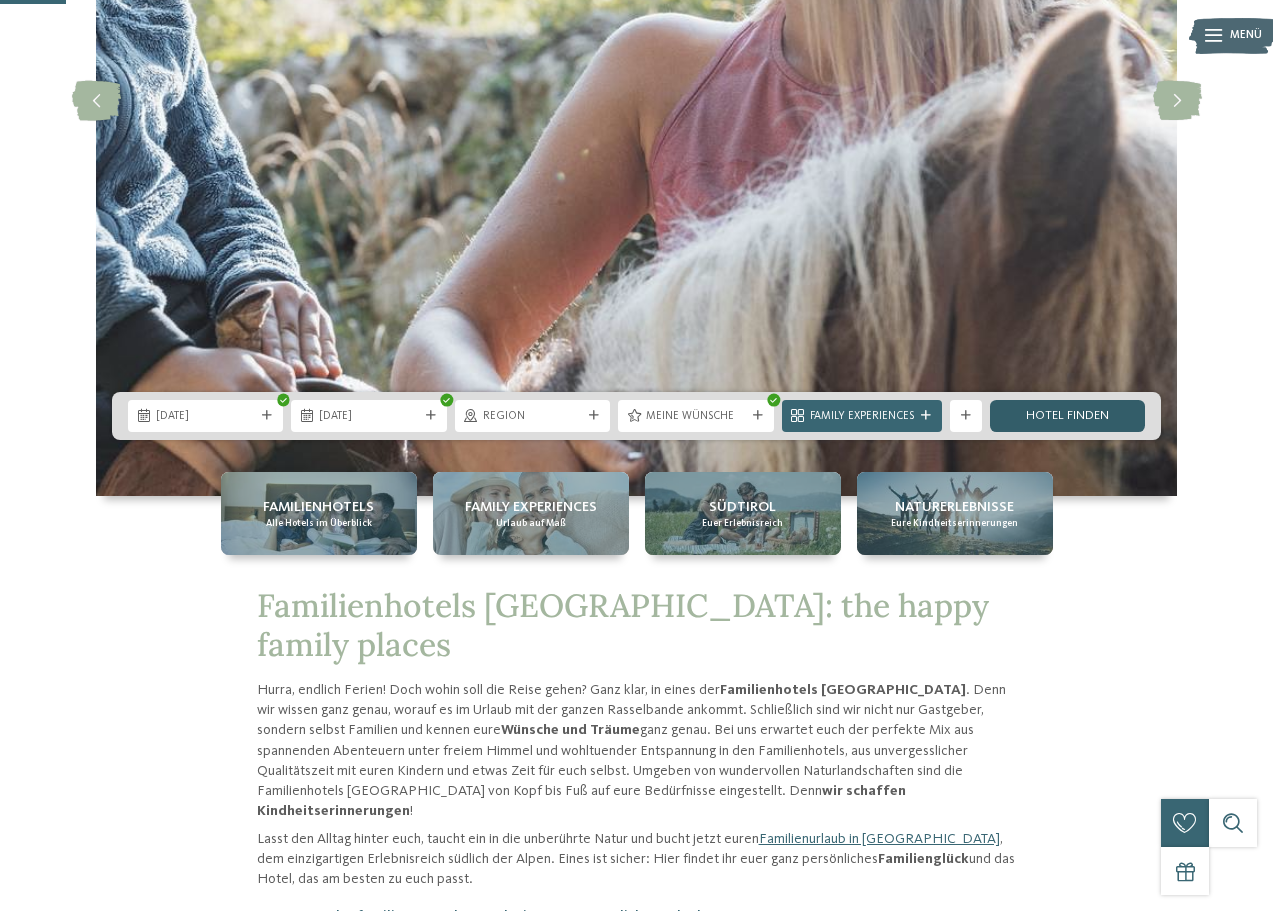 click on "Hotel finden" at bounding box center (1067, 416) 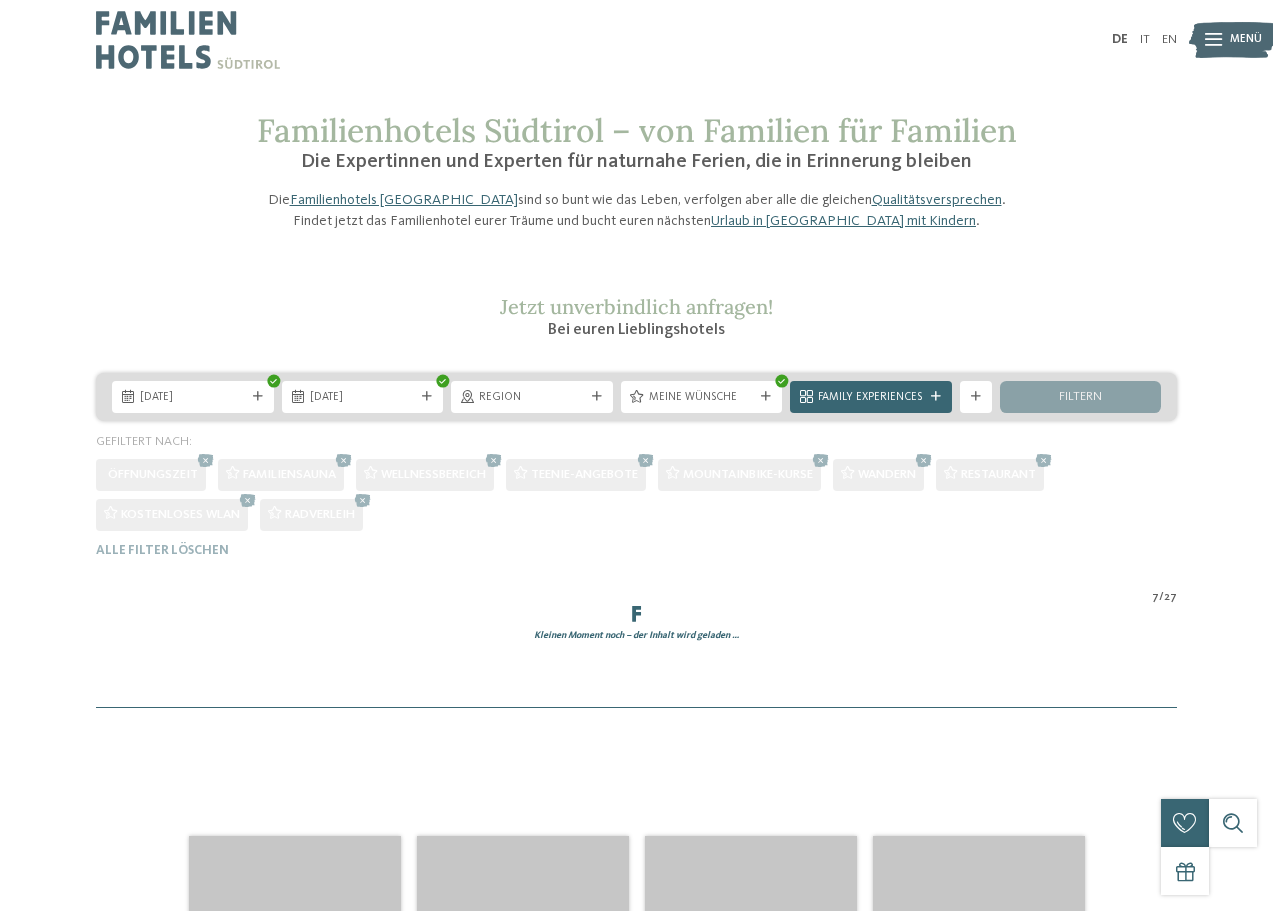 scroll, scrollTop: 0, scrollLeft: 0, axis: both 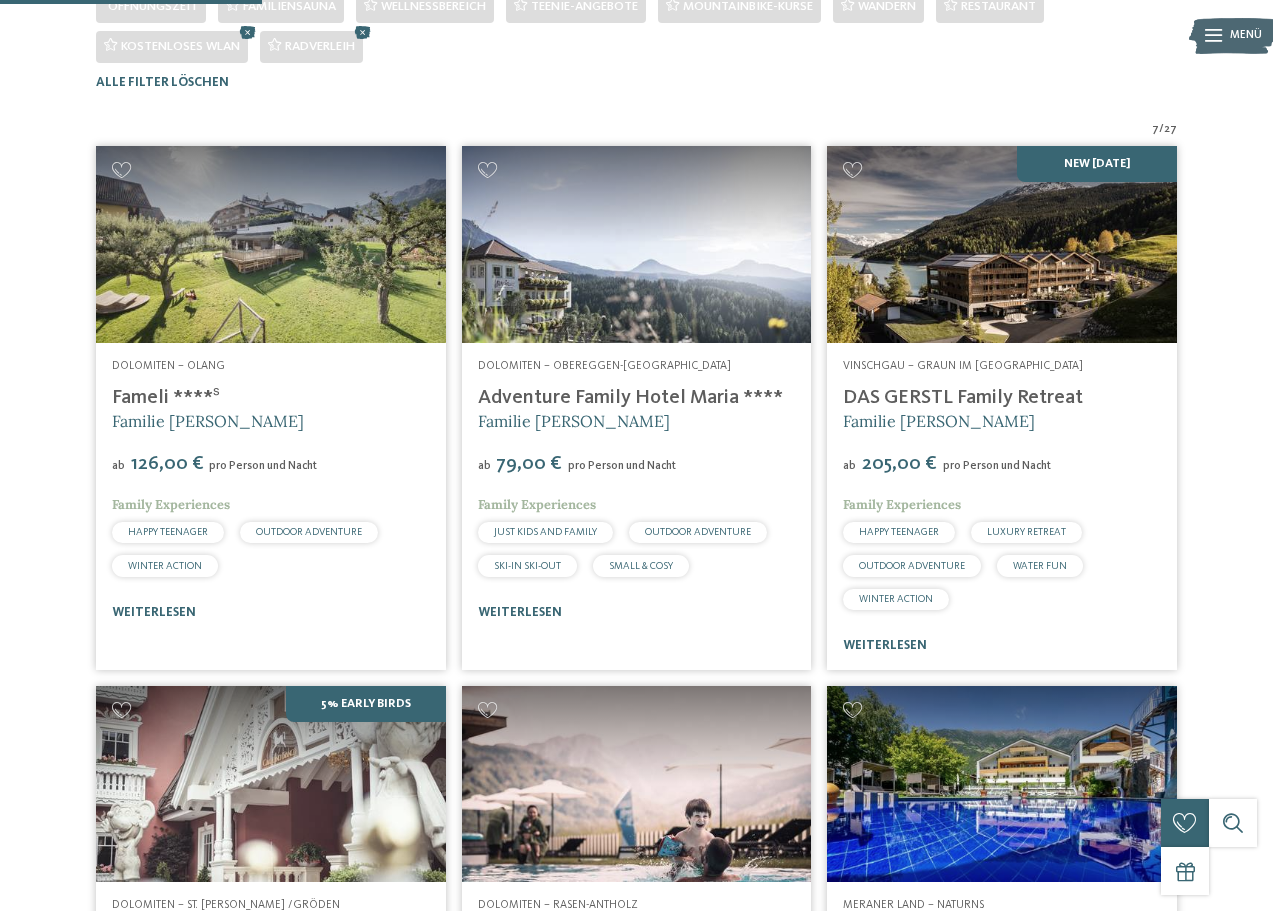 click at bounding box center (1002, 244) 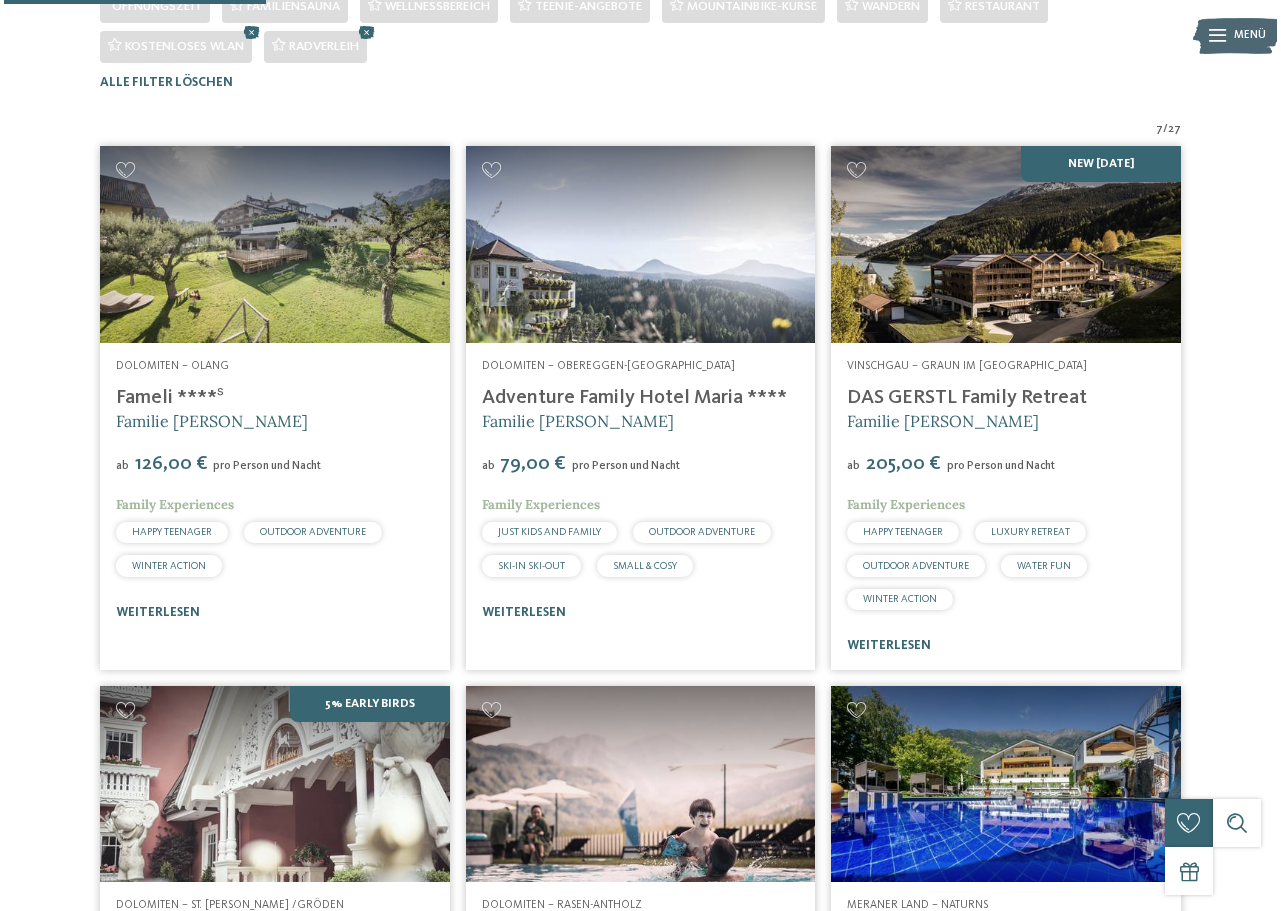 scroll, scrollTop: 0, scrollLeft: 0, axis: both 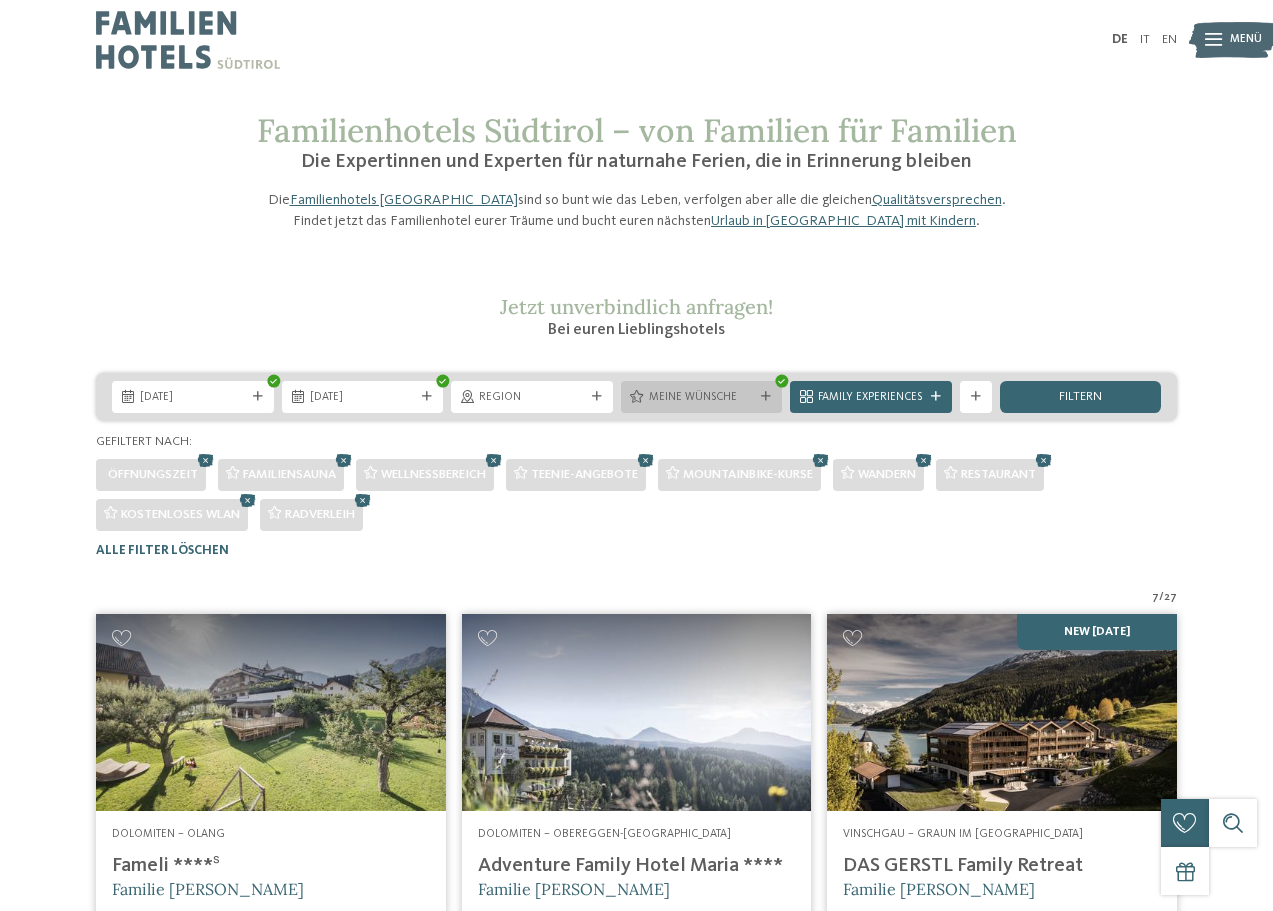 click on "Meine Wünsche" at bounding box center [702, 397] 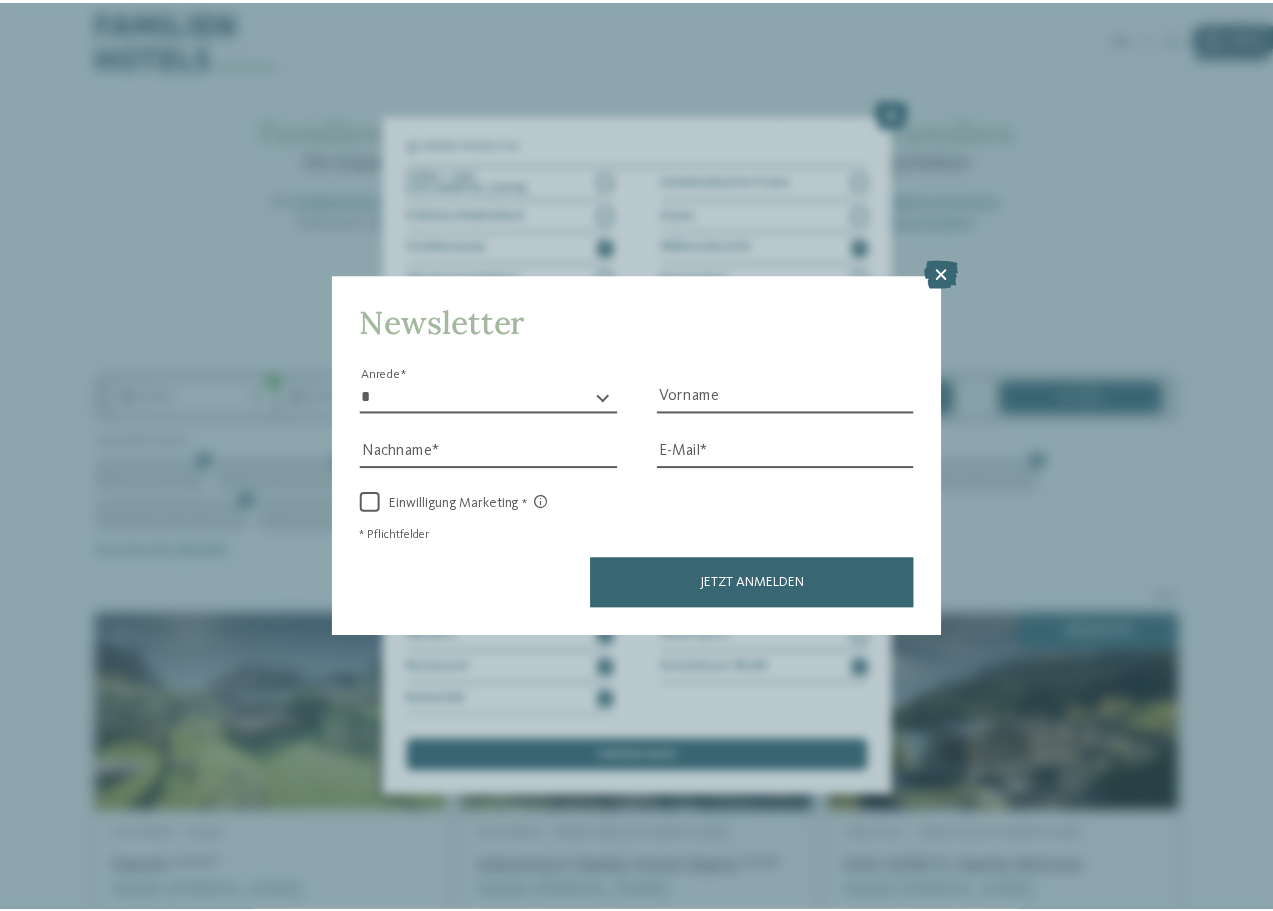 scroll, scrollTop: 84, scrollLeft: 0, axis: vertical 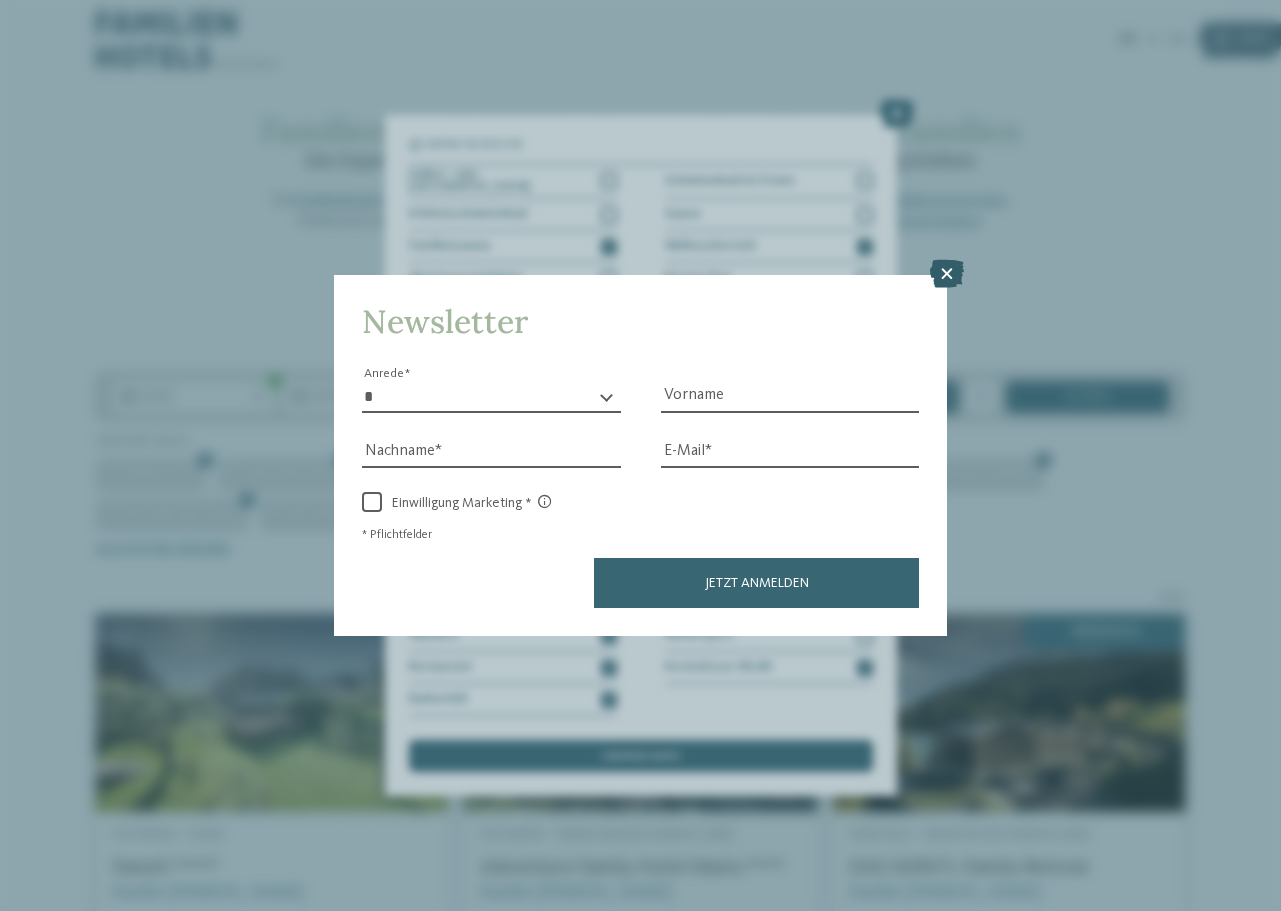 click at bounding box center (947, 274) 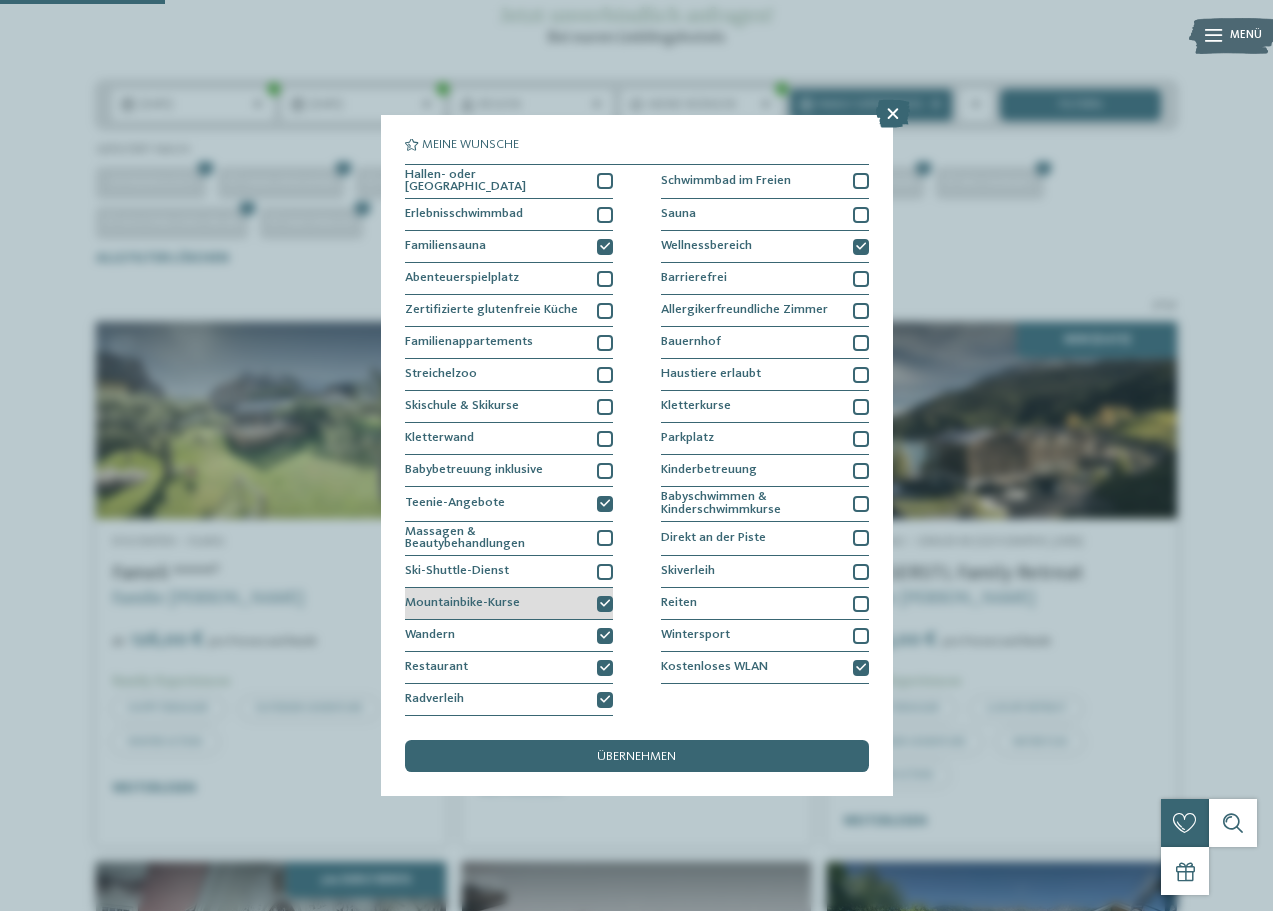 scroll, scrollTop: 295, scrollLeft: 0, axis: vertical 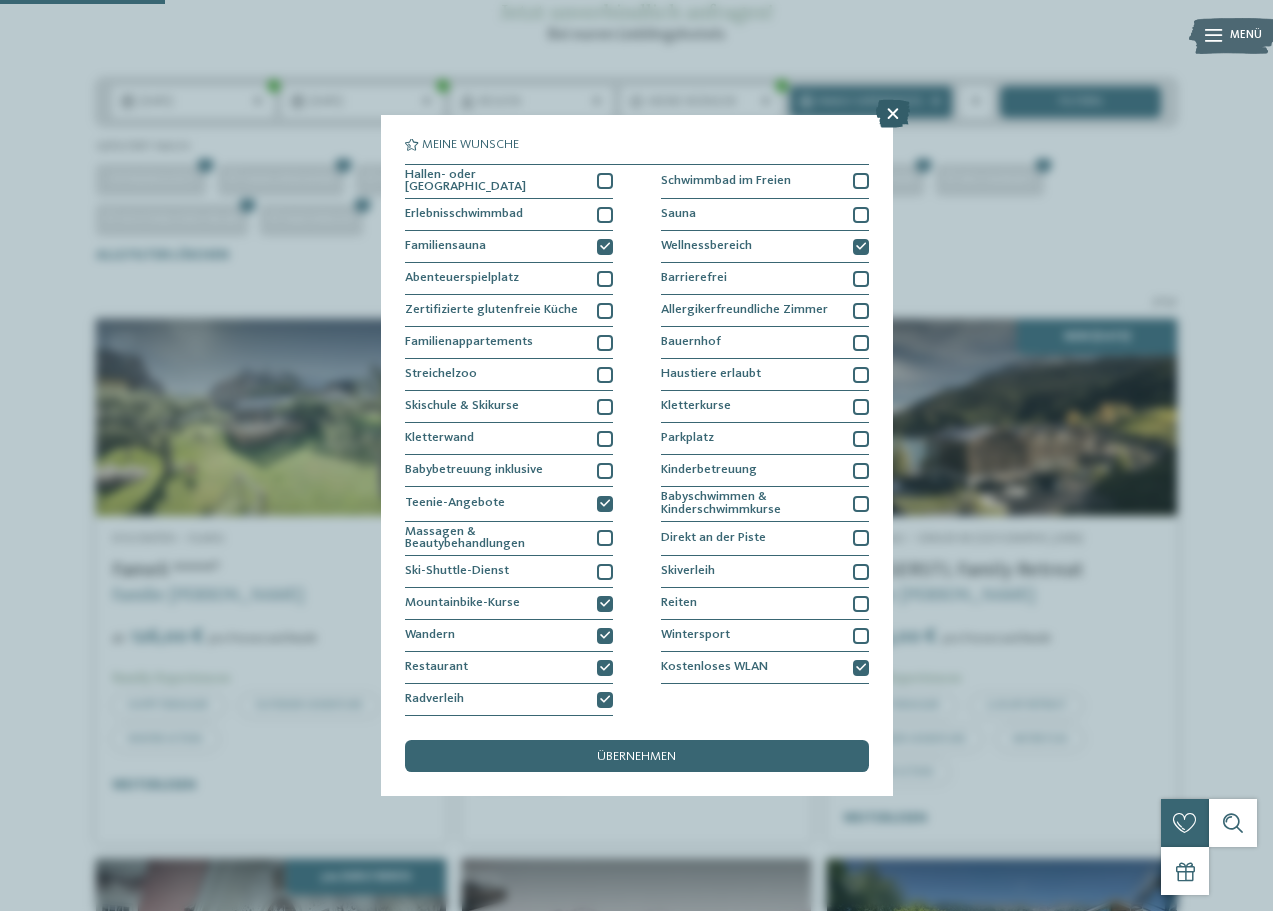click at bounding box center (893, 114) 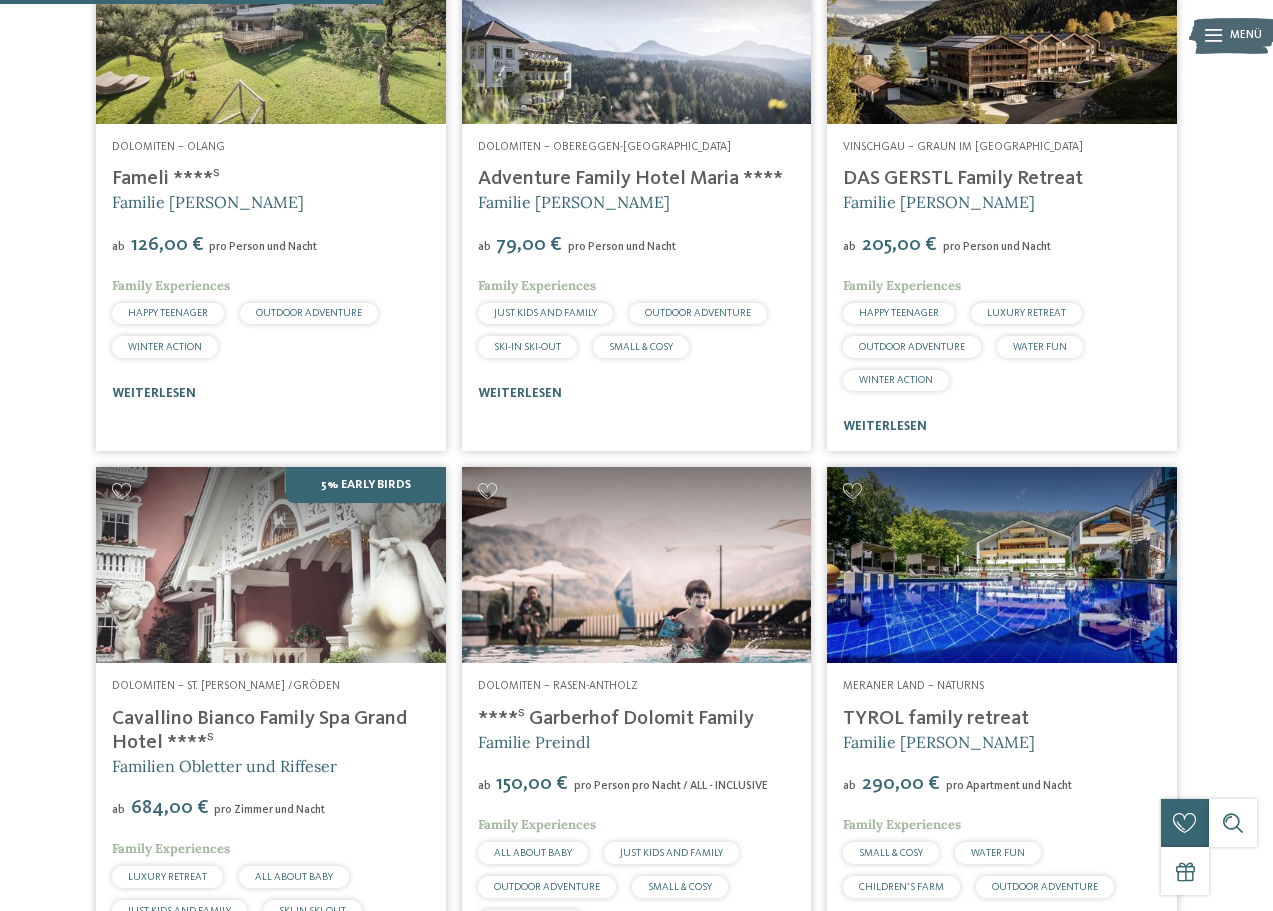 scroll, scrollTop: 691, scrollLeft: 0, axis: vertical 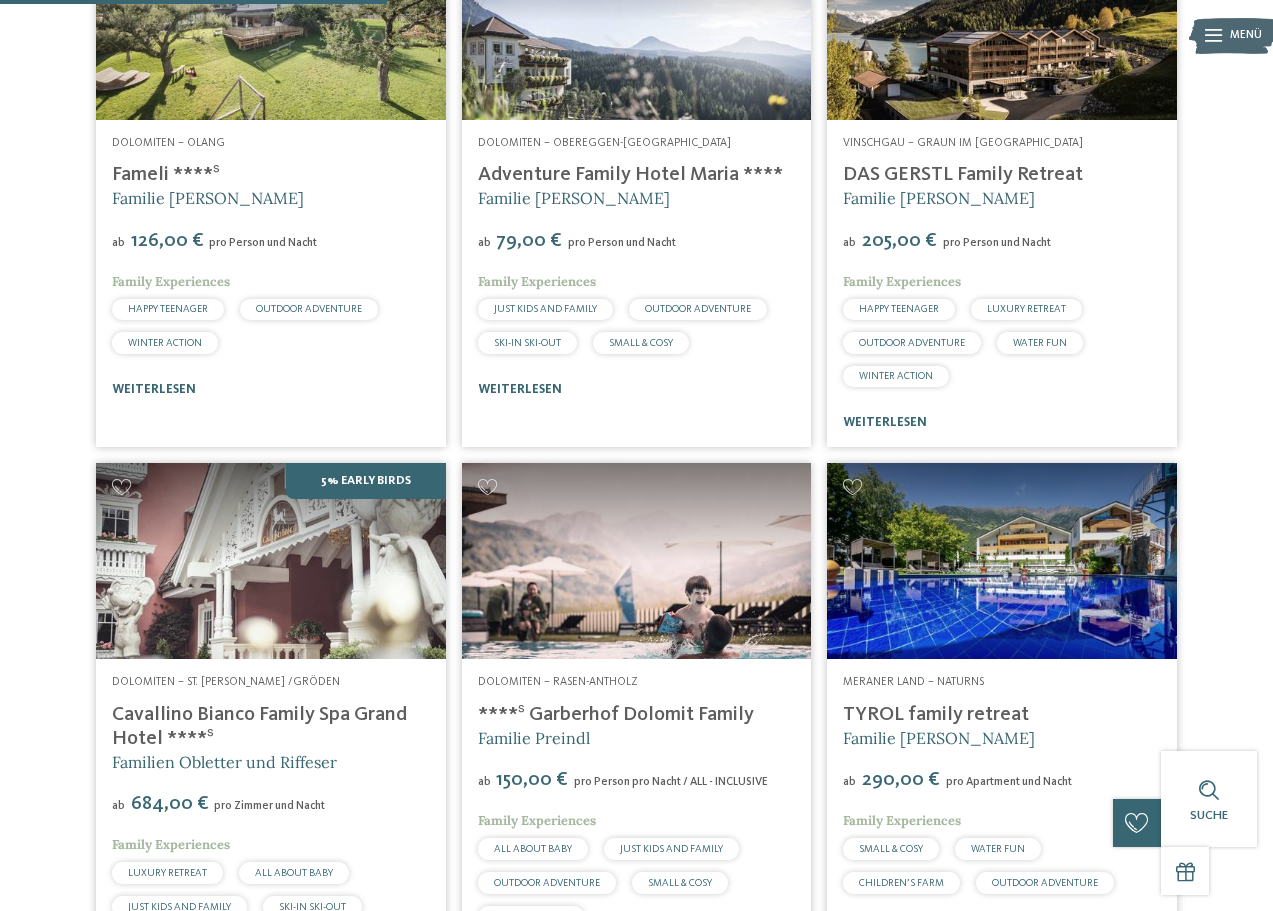 click at bounding box center (1002, 561) 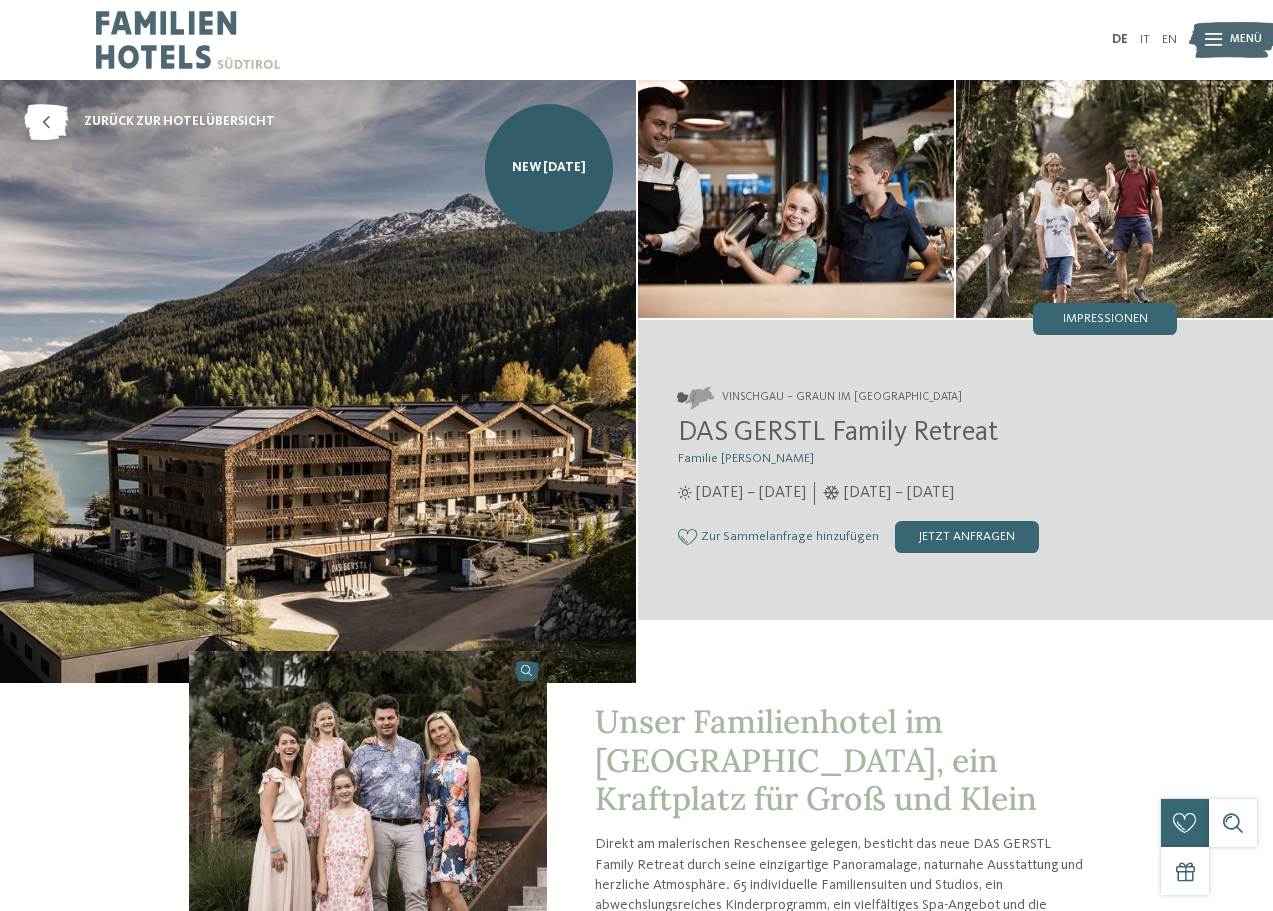 scroll, scrollTop: 0, scrollLeft: 0, axis: both 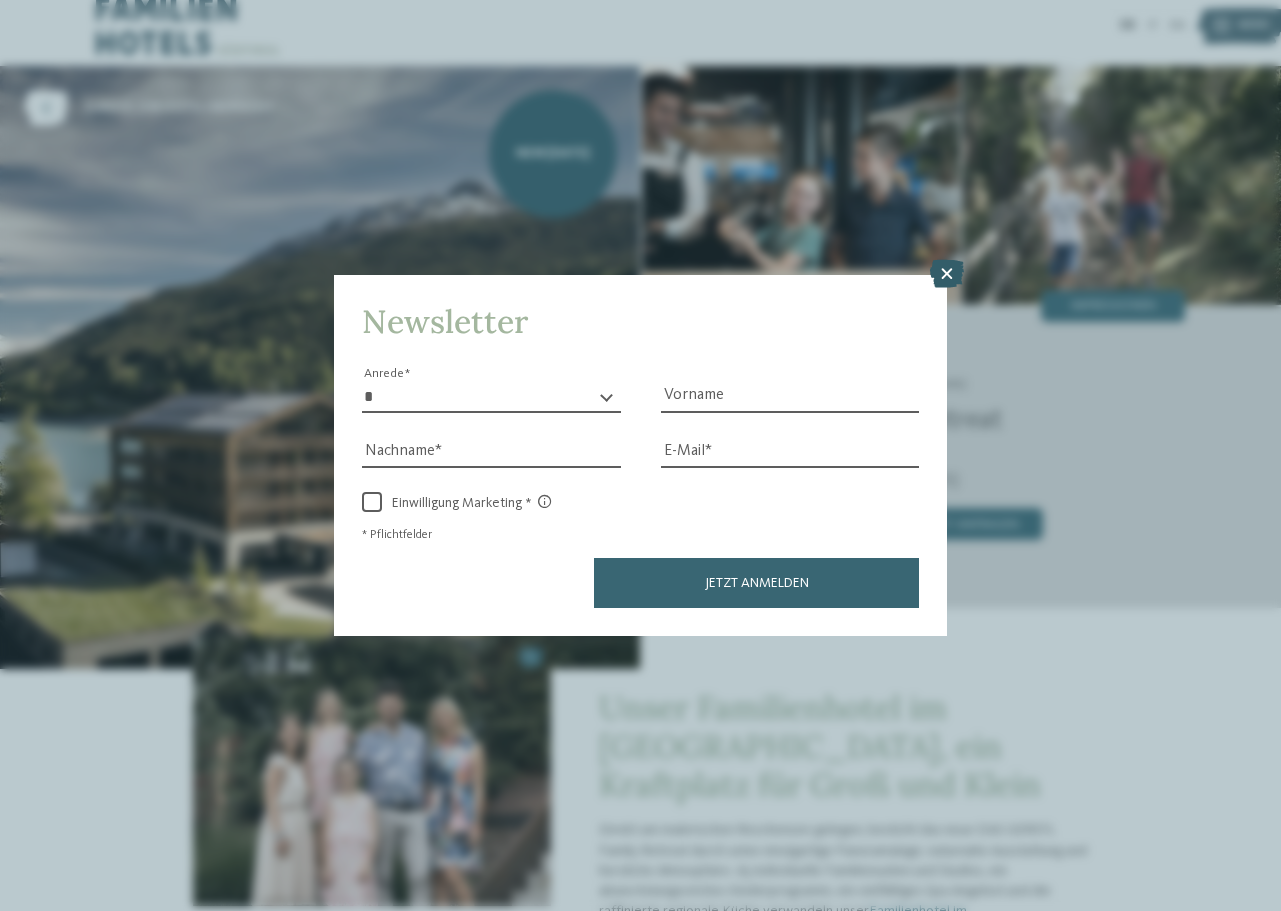 click at bounding box center [947, 274] 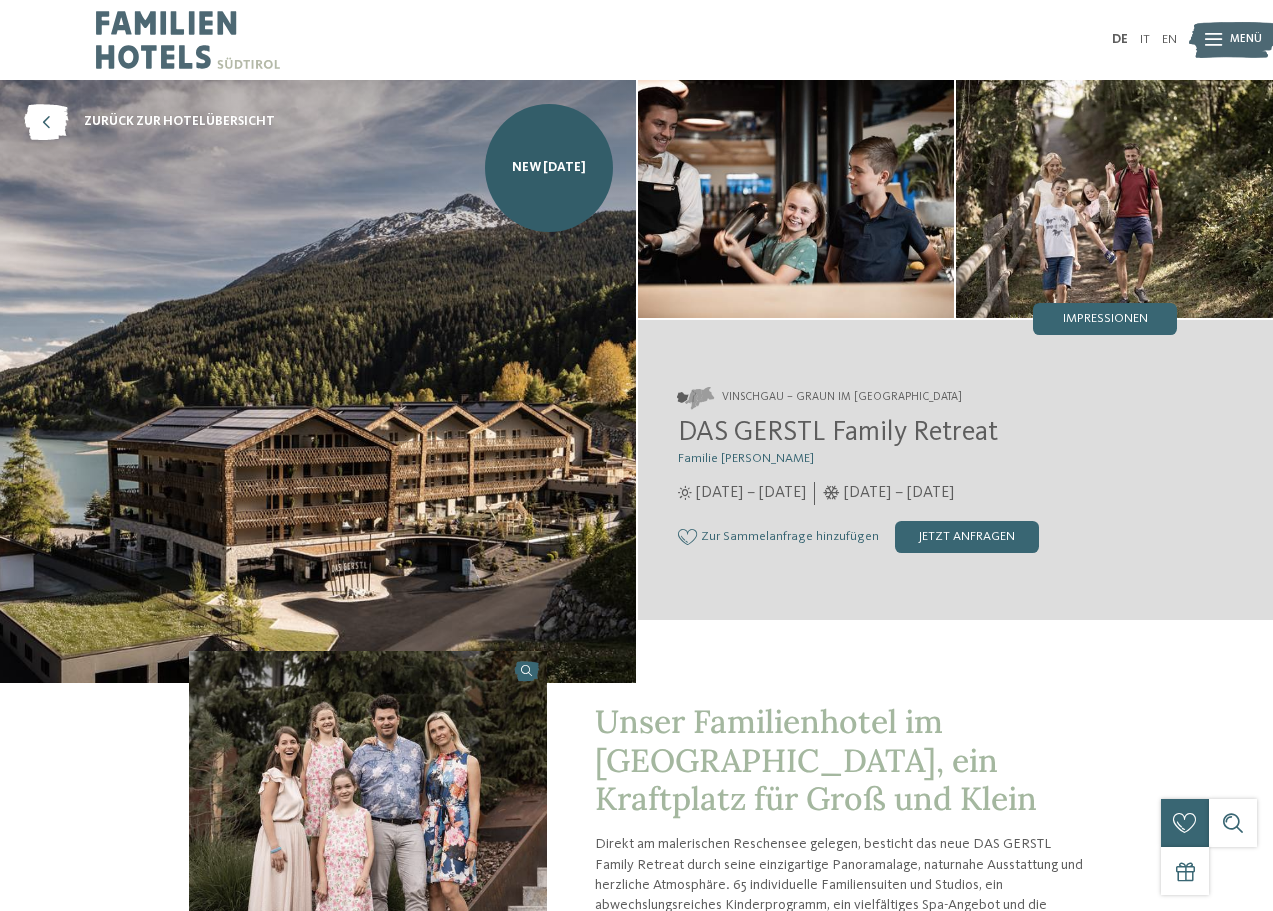 scroll, scrollTop: 0, scrollLeft: 0, axis: both 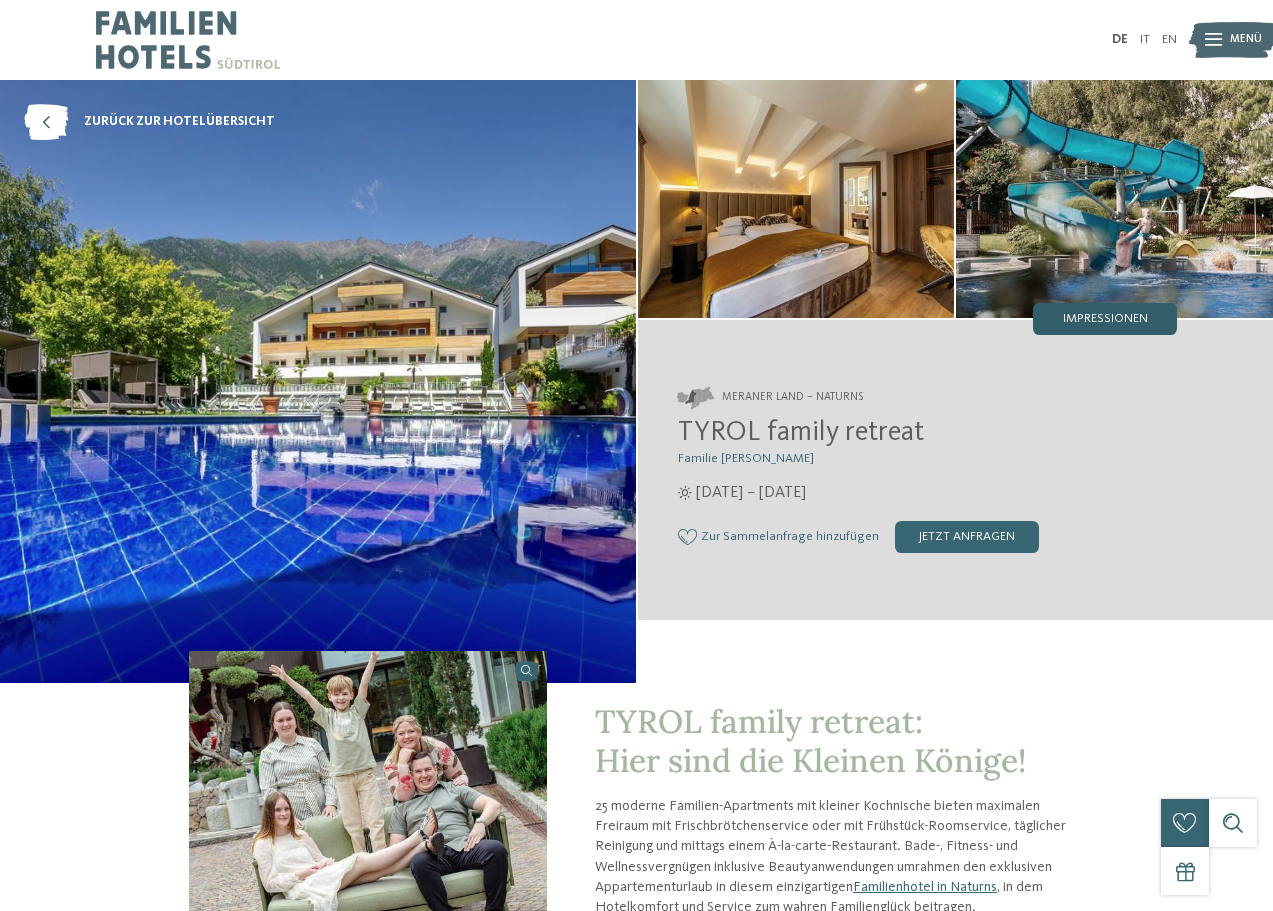 click on "Impressionen" at bounding box center (1105, 319) 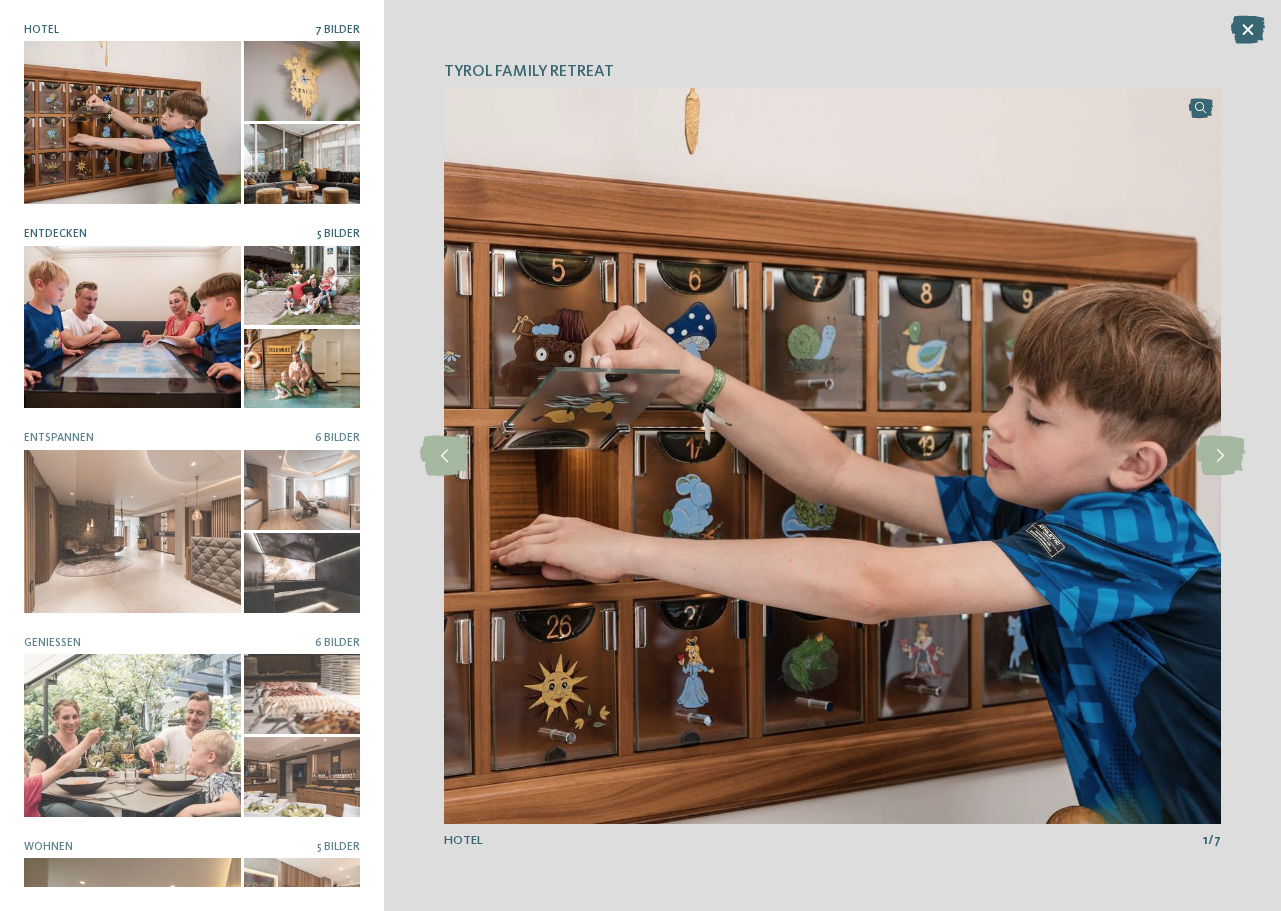 click at bounding box center [302, 286] 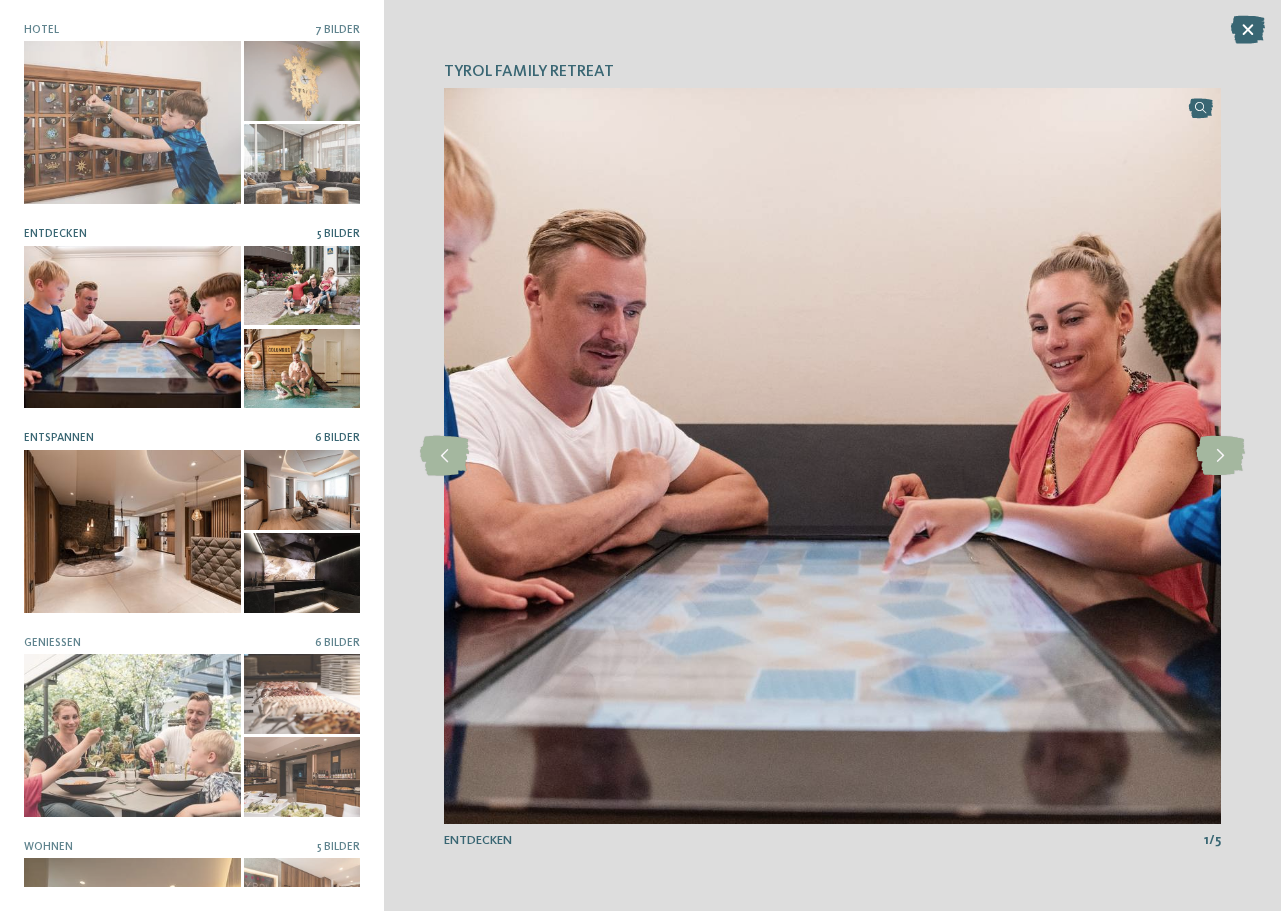 click at bounding box center (302, 490) 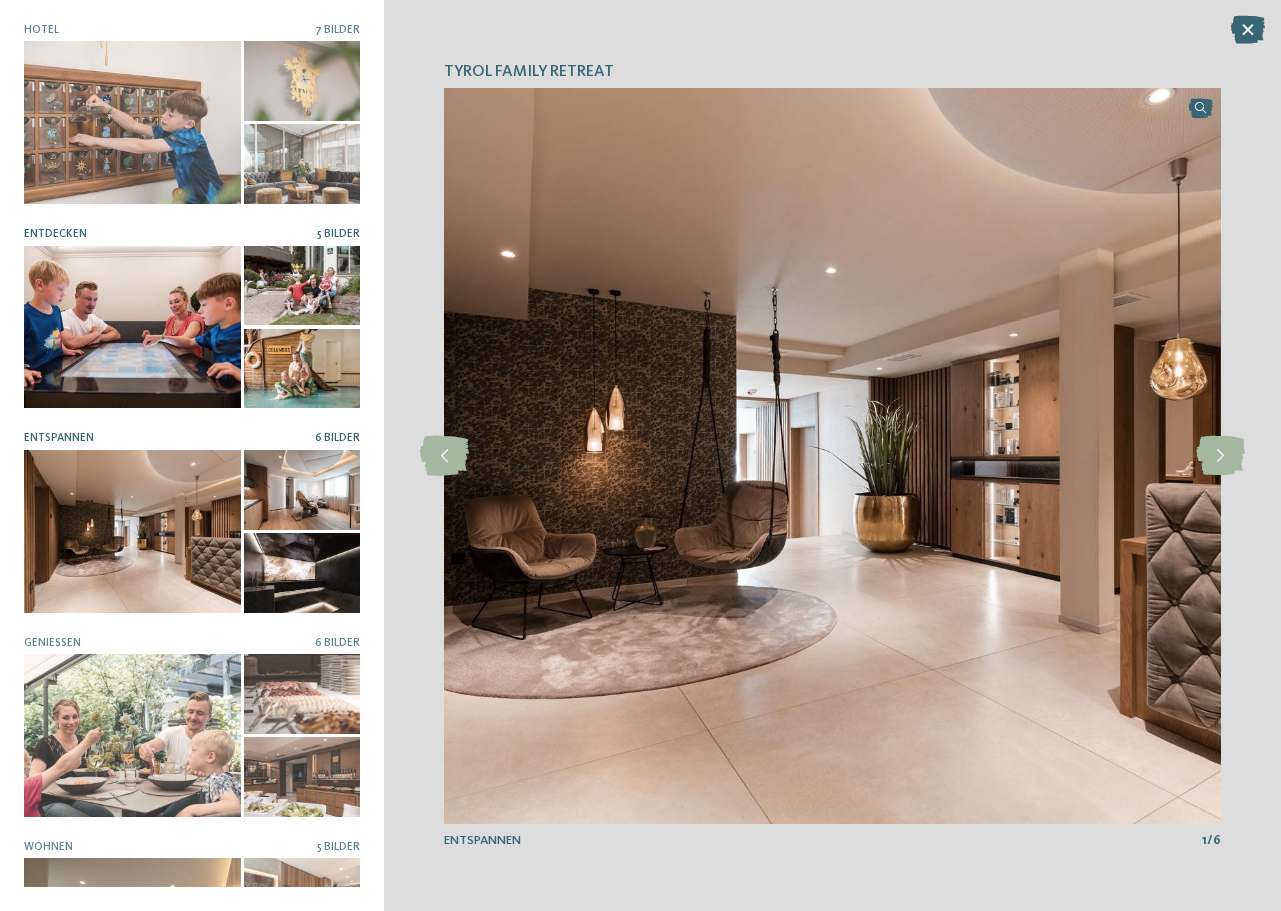 click at bounding box center (302, 369) 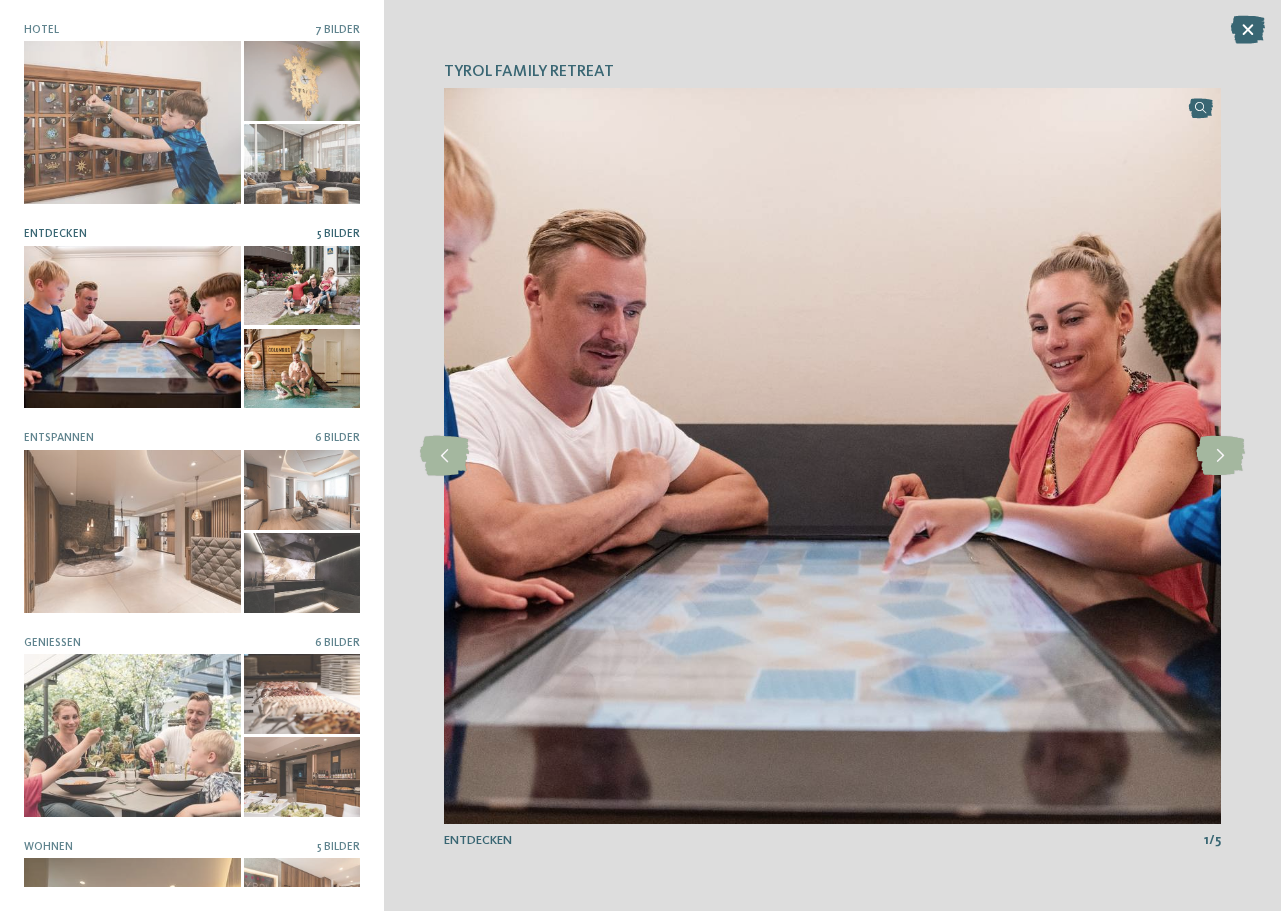 click at bounding box center [302, 286] 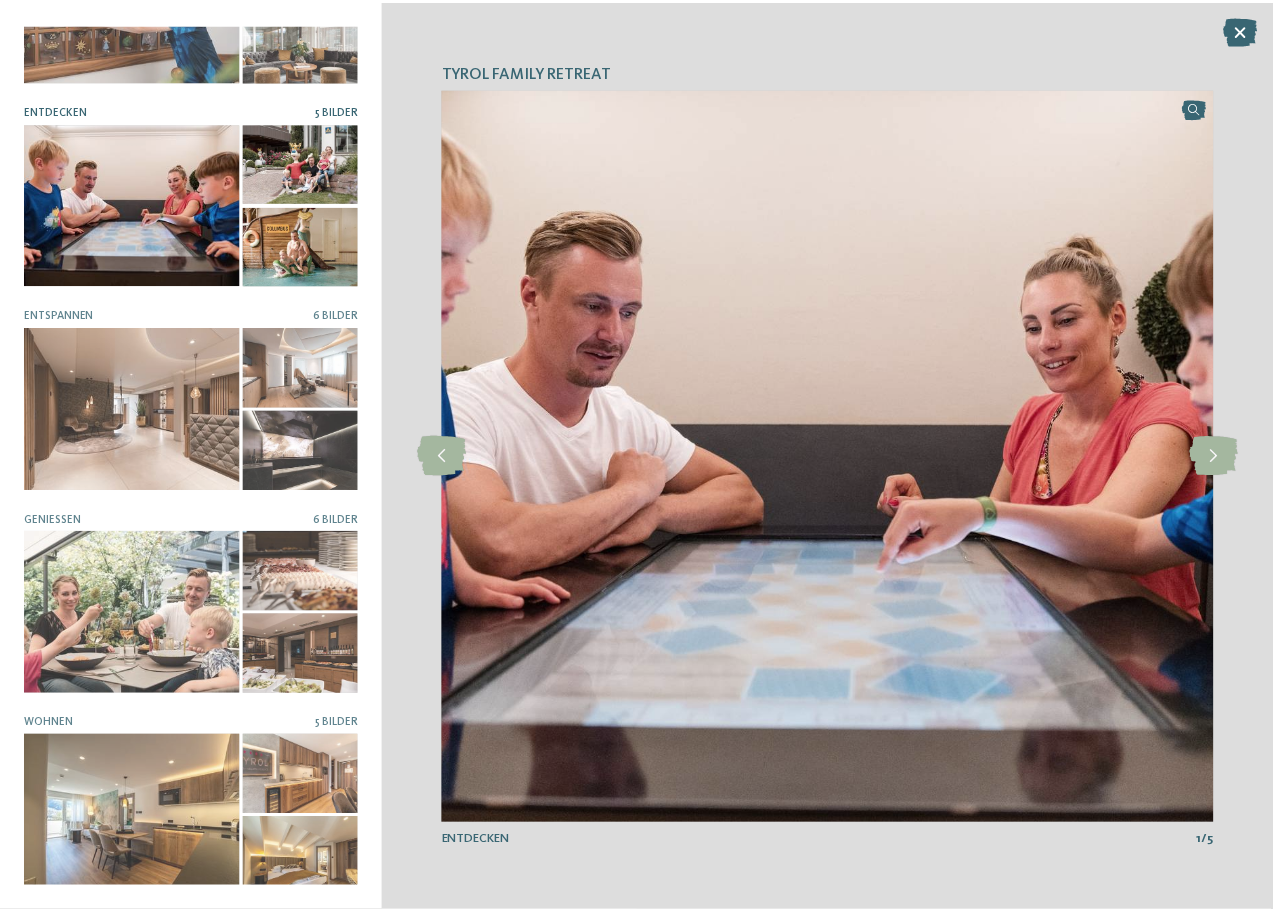 scroll, scrollTop: 122, scrollLeft: 0, axis: vertical 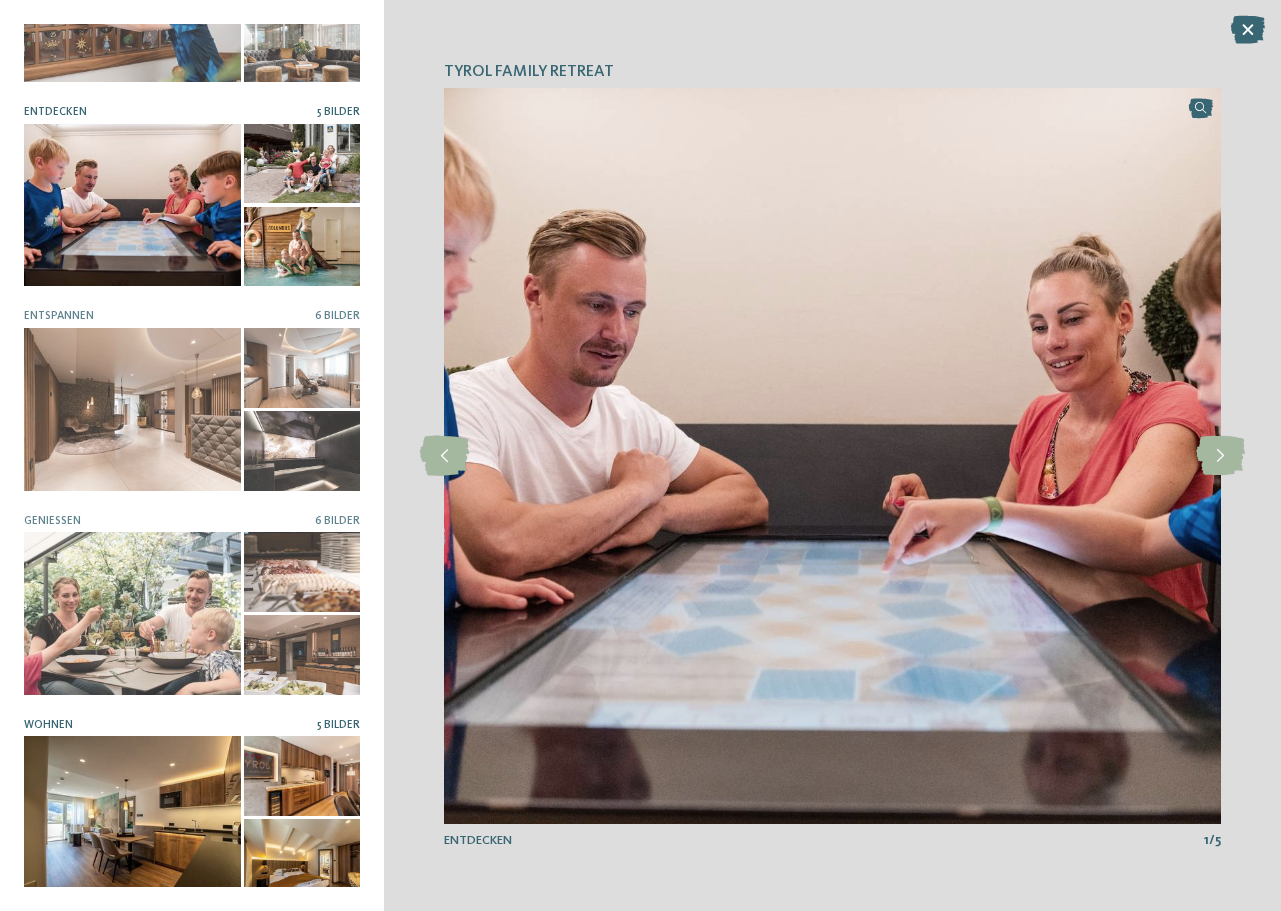 click at bounding box center (302, 776) 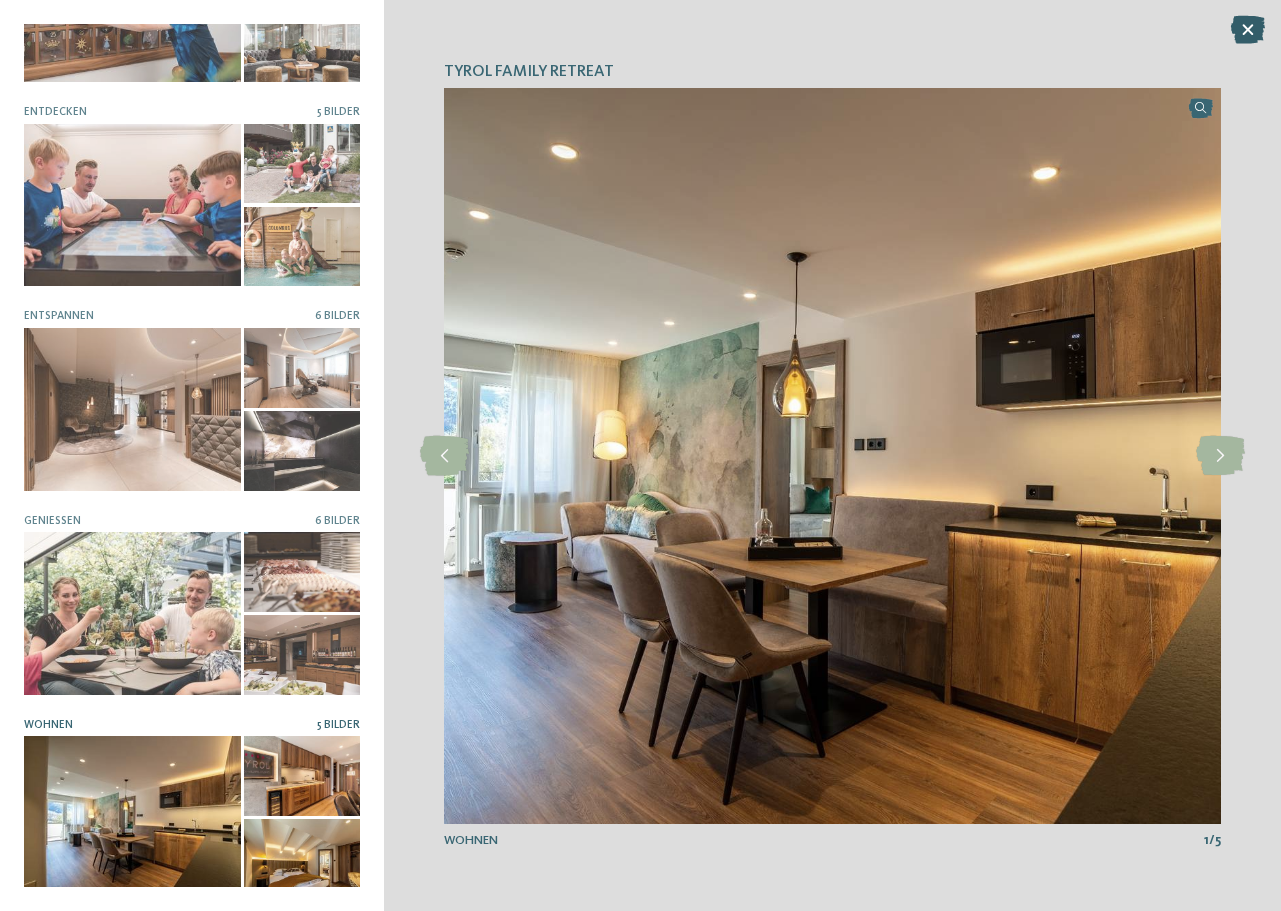 click at bounding box center (1248, 30) 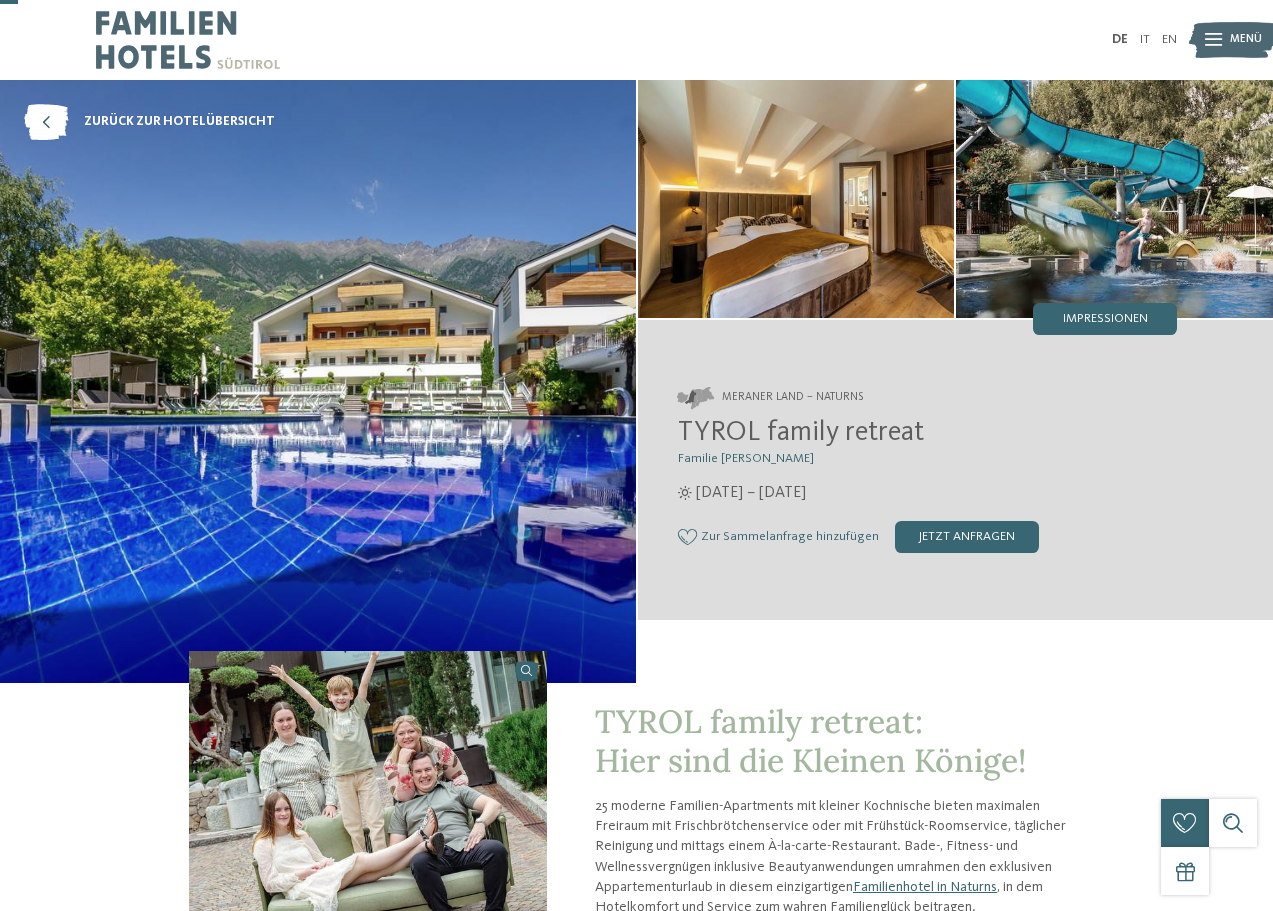 scroll, scrollTop: 0, scrollLeft: 0, axis: both 